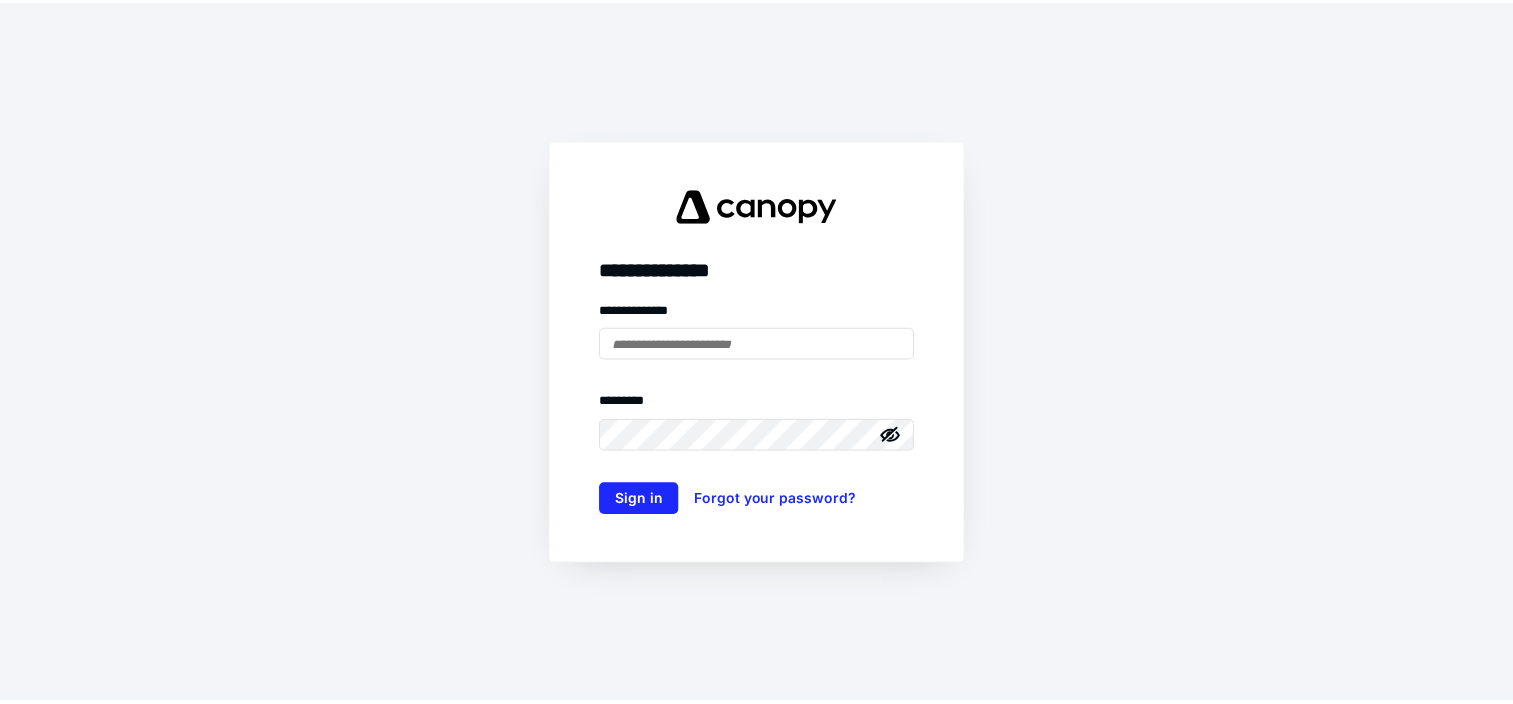 scroll, scrollTop: 0, scrollLeft: 0, axis: both 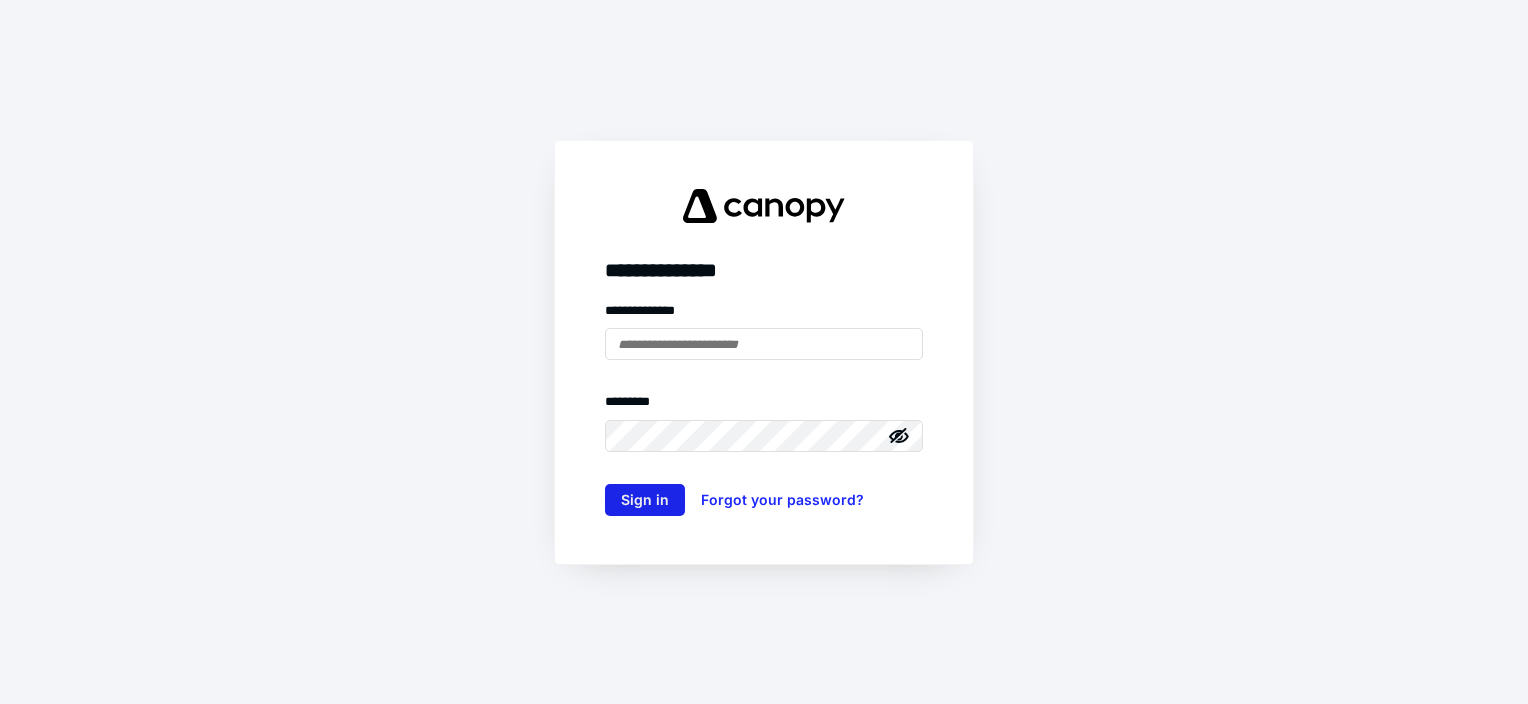 type on "**********" 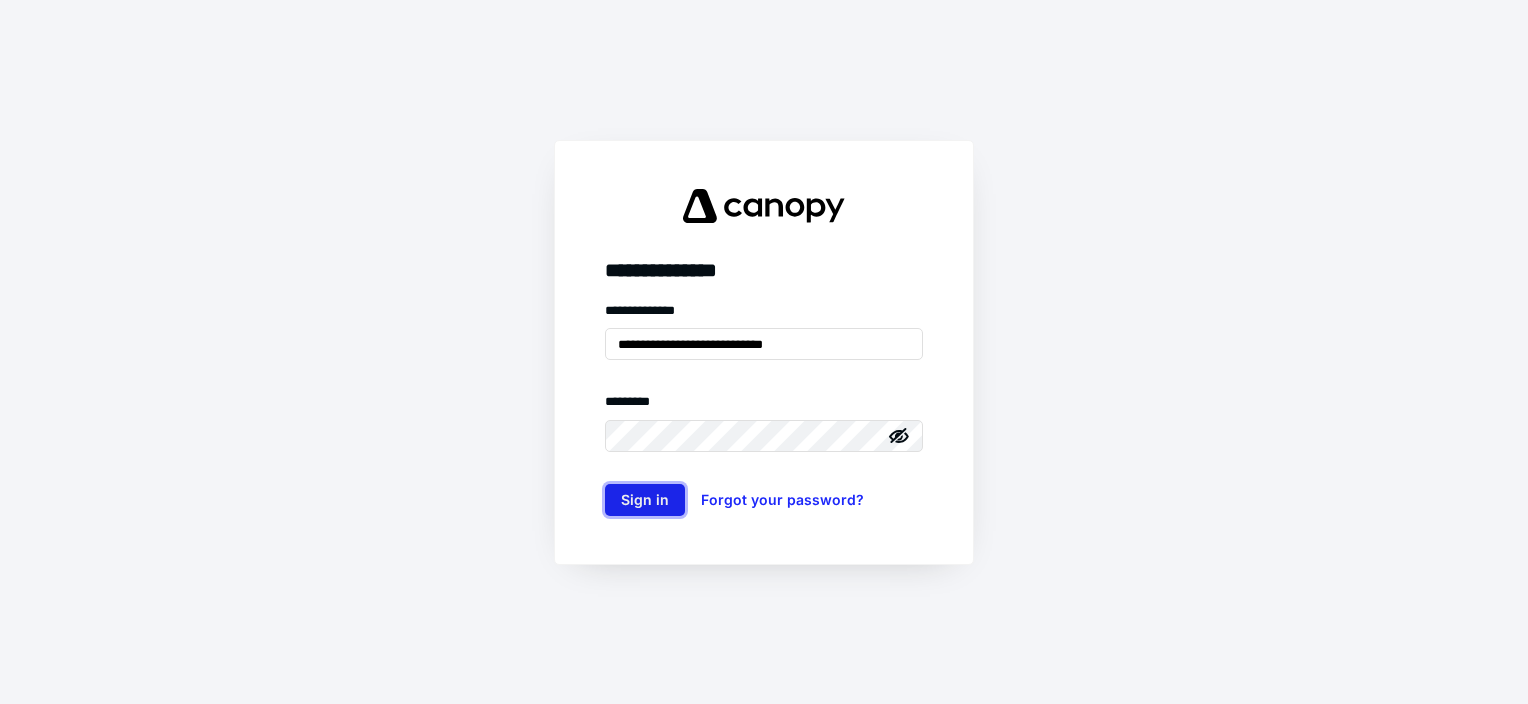 click on "Sign in" at bounding box center [645, 500] 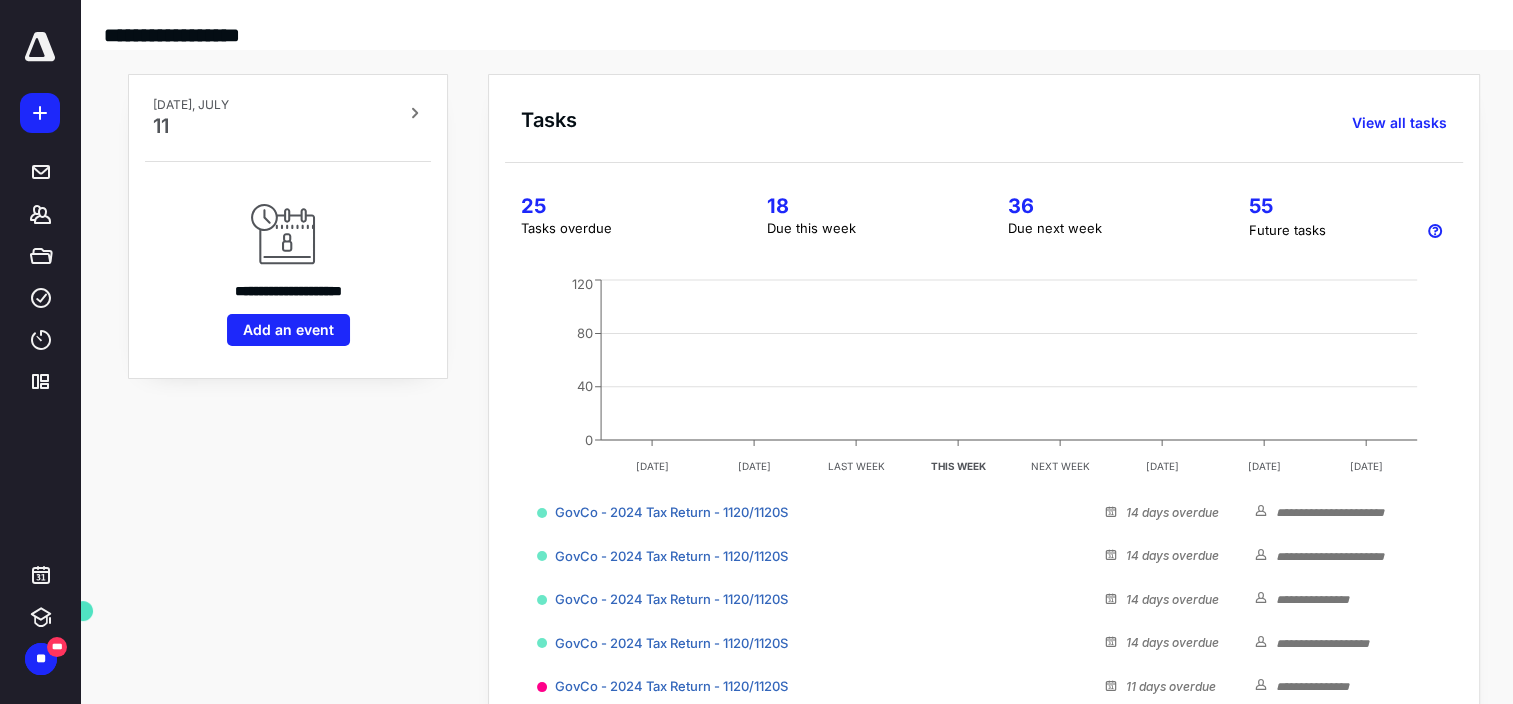 scroll, scrollTop: 0, scrollLeft: 0, axis: both 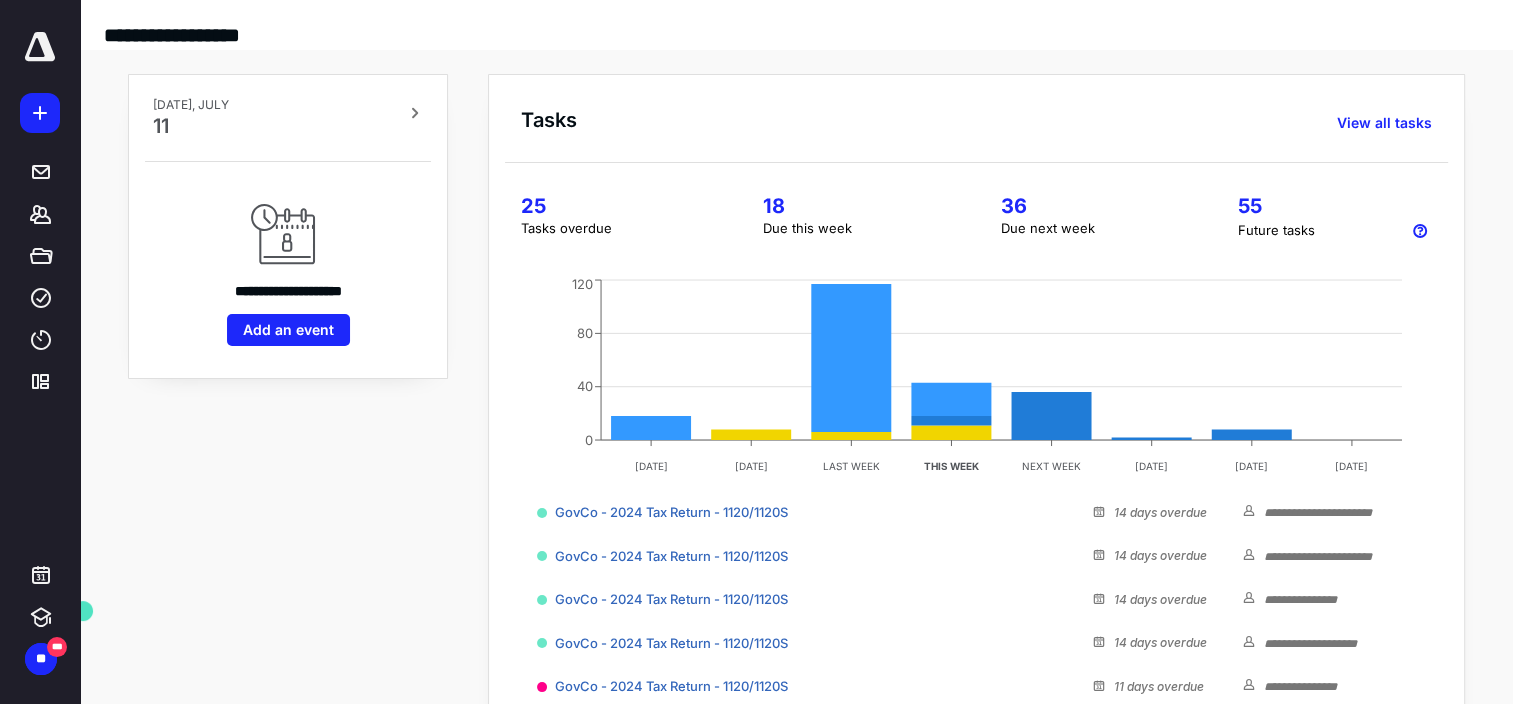 click on "25" at bounding box center (618, 206) 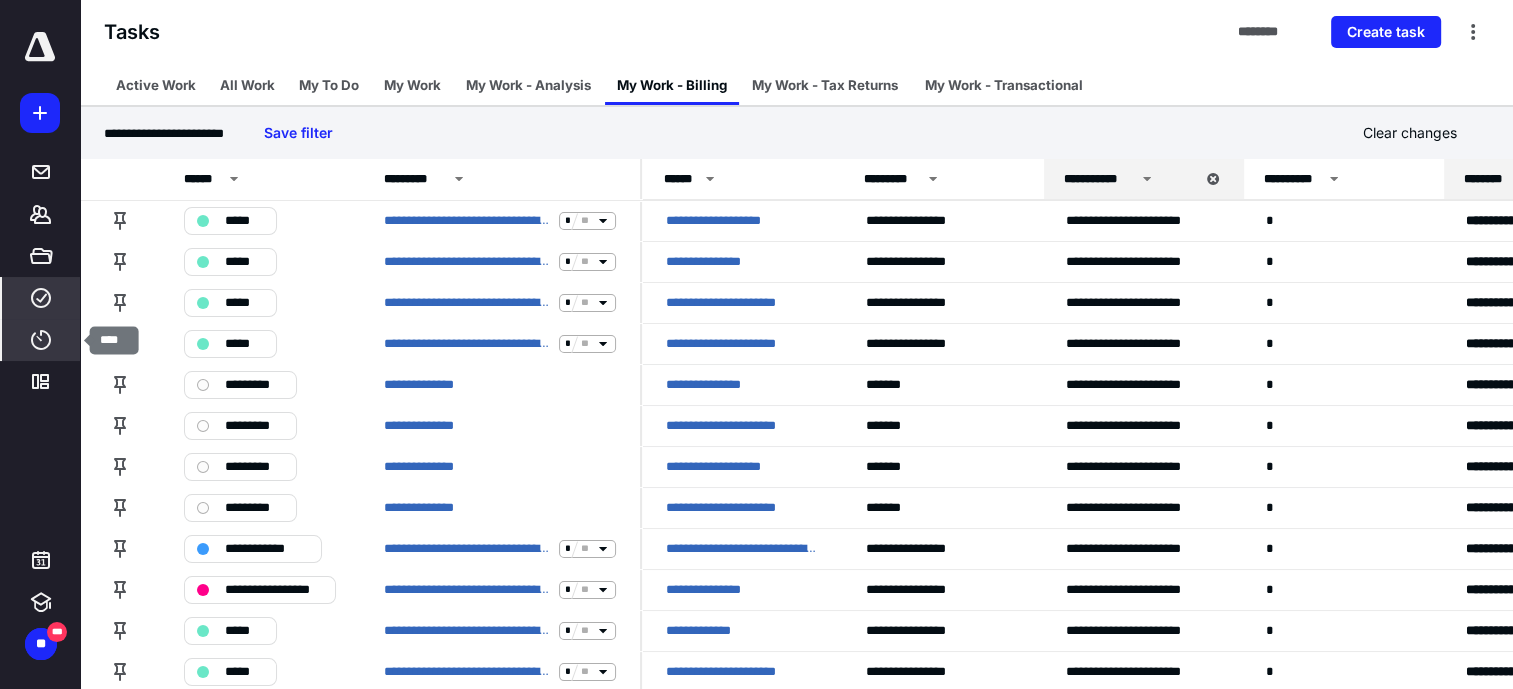 click on "****" at bounding box center [41, 340] 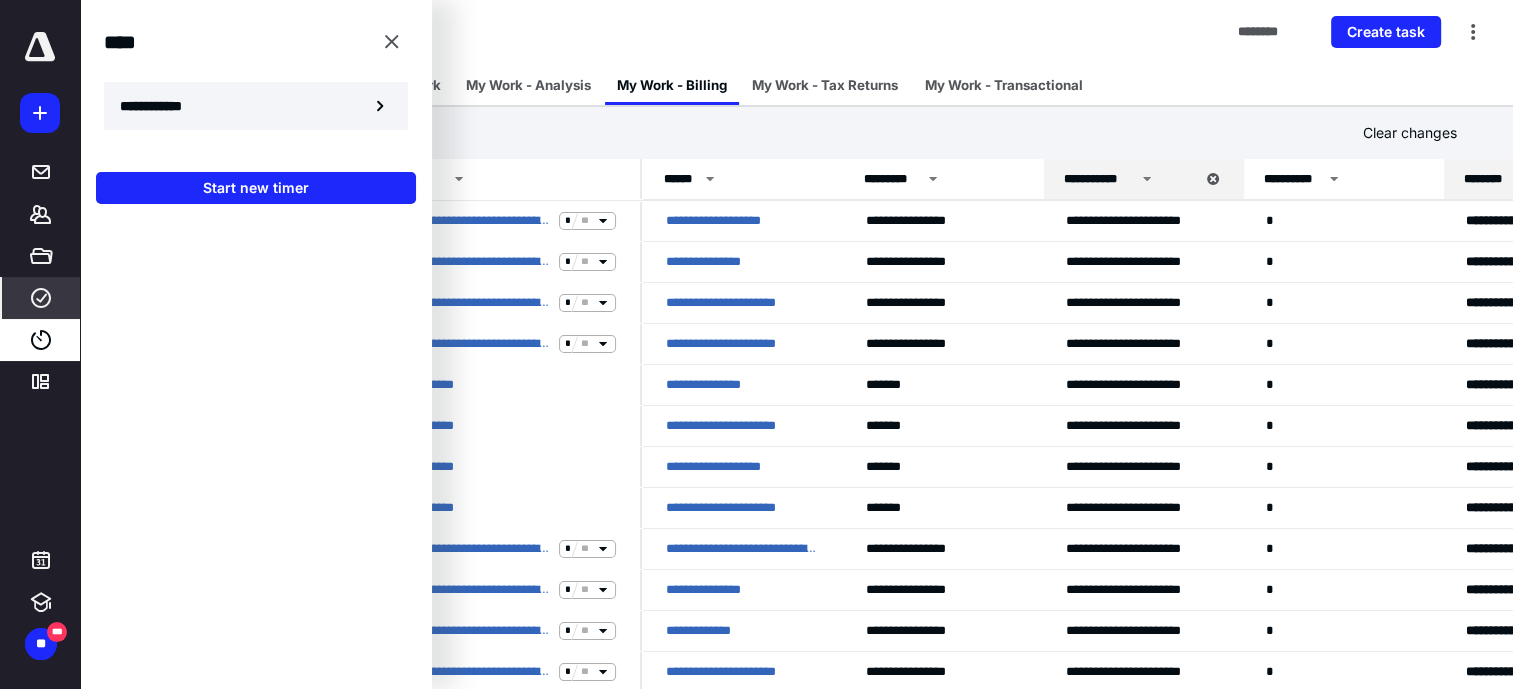 click on "**********" at bounding box center (162, 106) 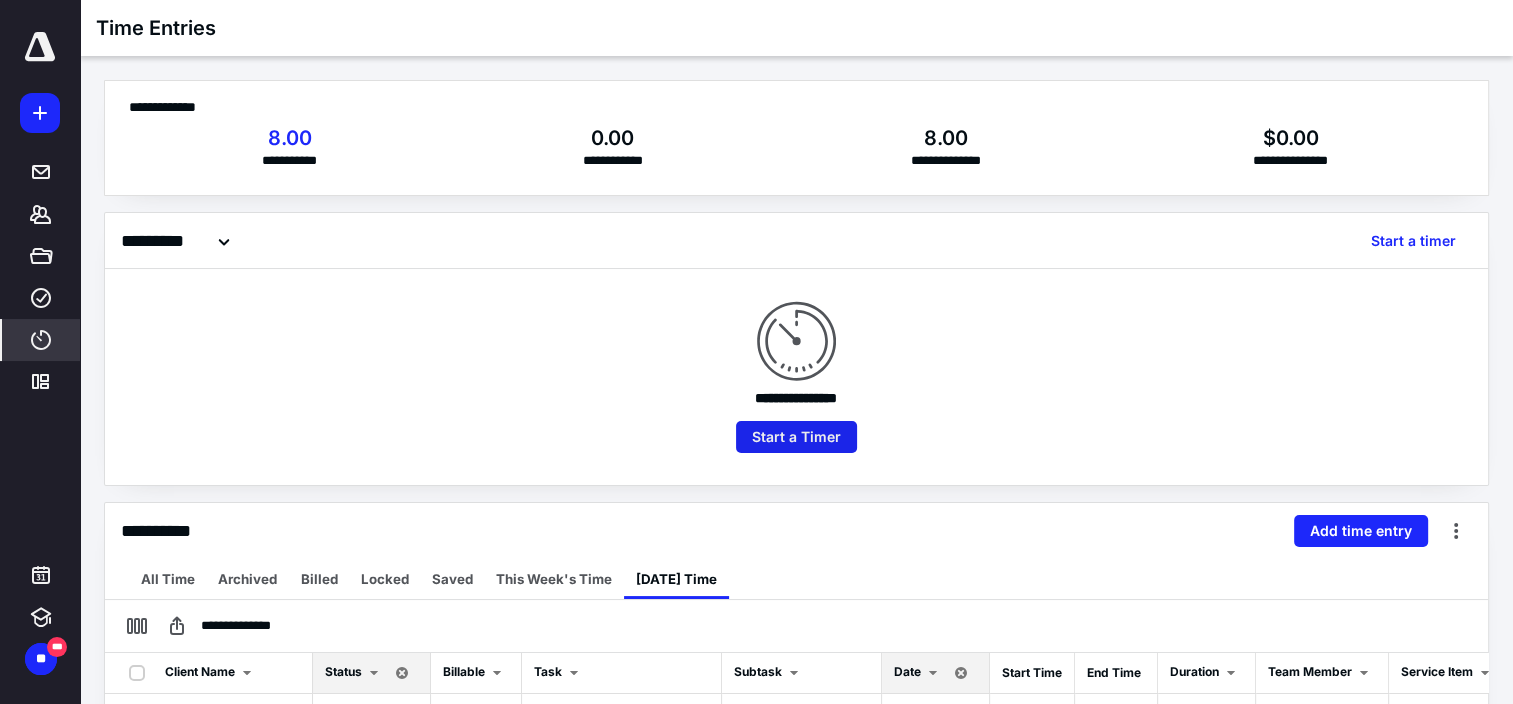 click on "Start a Timer" at bounding box center [796, 437] 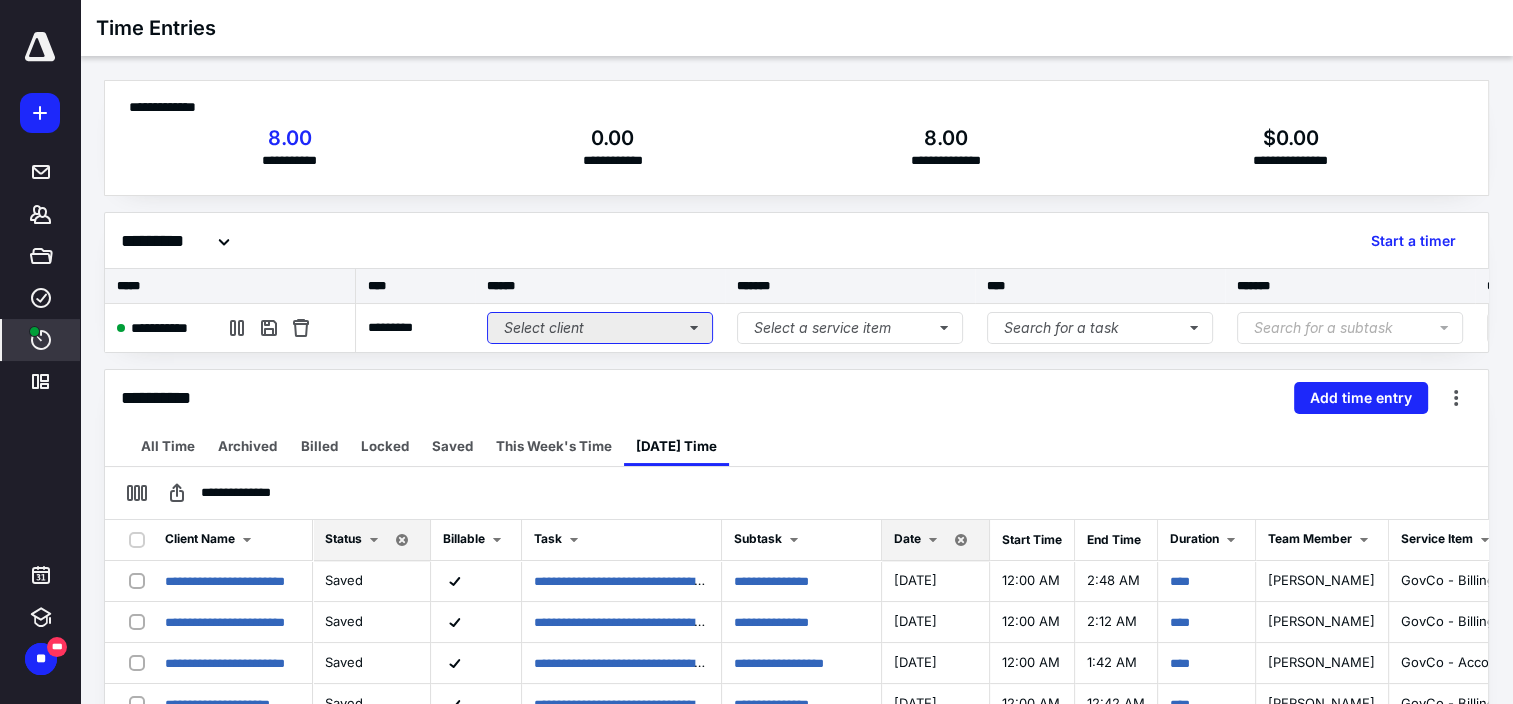 click on "Select client" at bounding box center [600, 328] 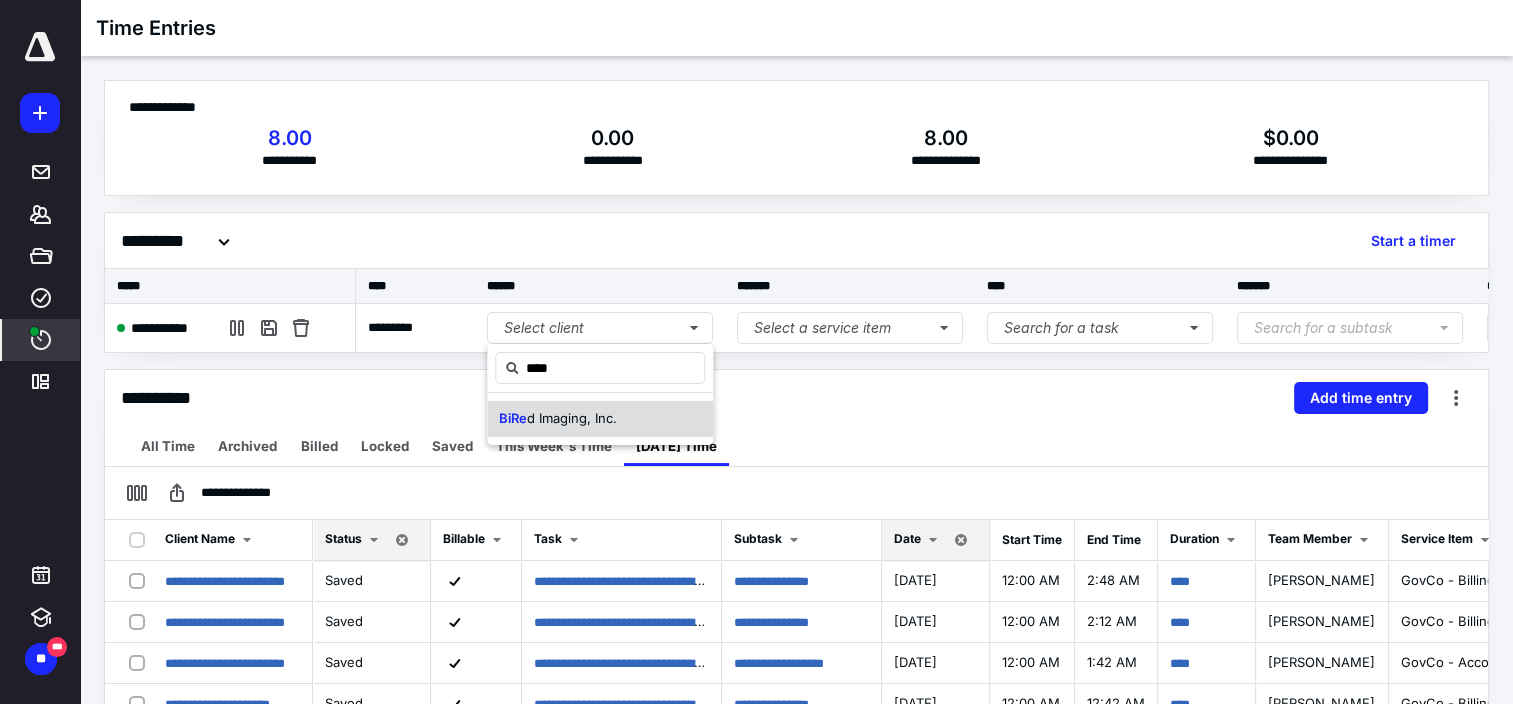 click on "BiRe d Imaging, Inc." at bounding box center (558, 419) 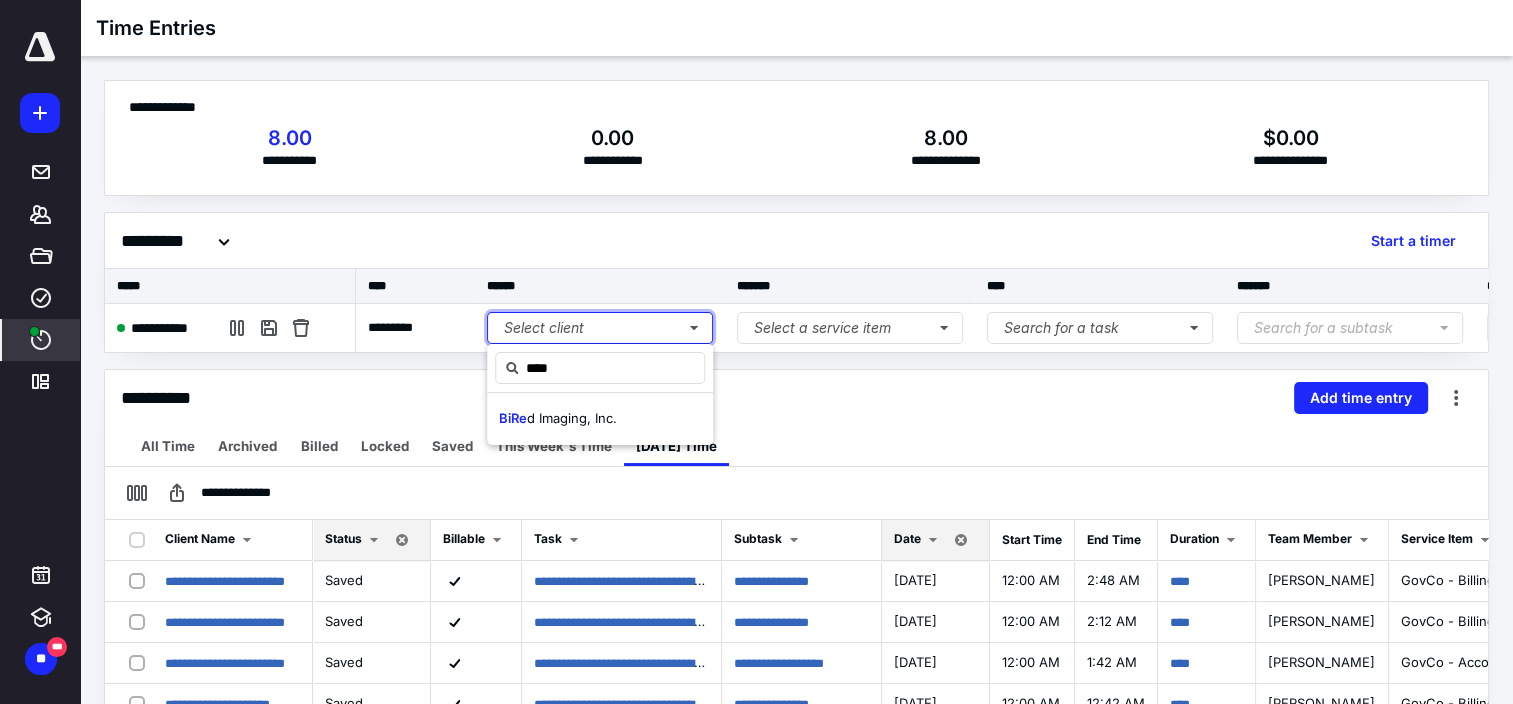 type 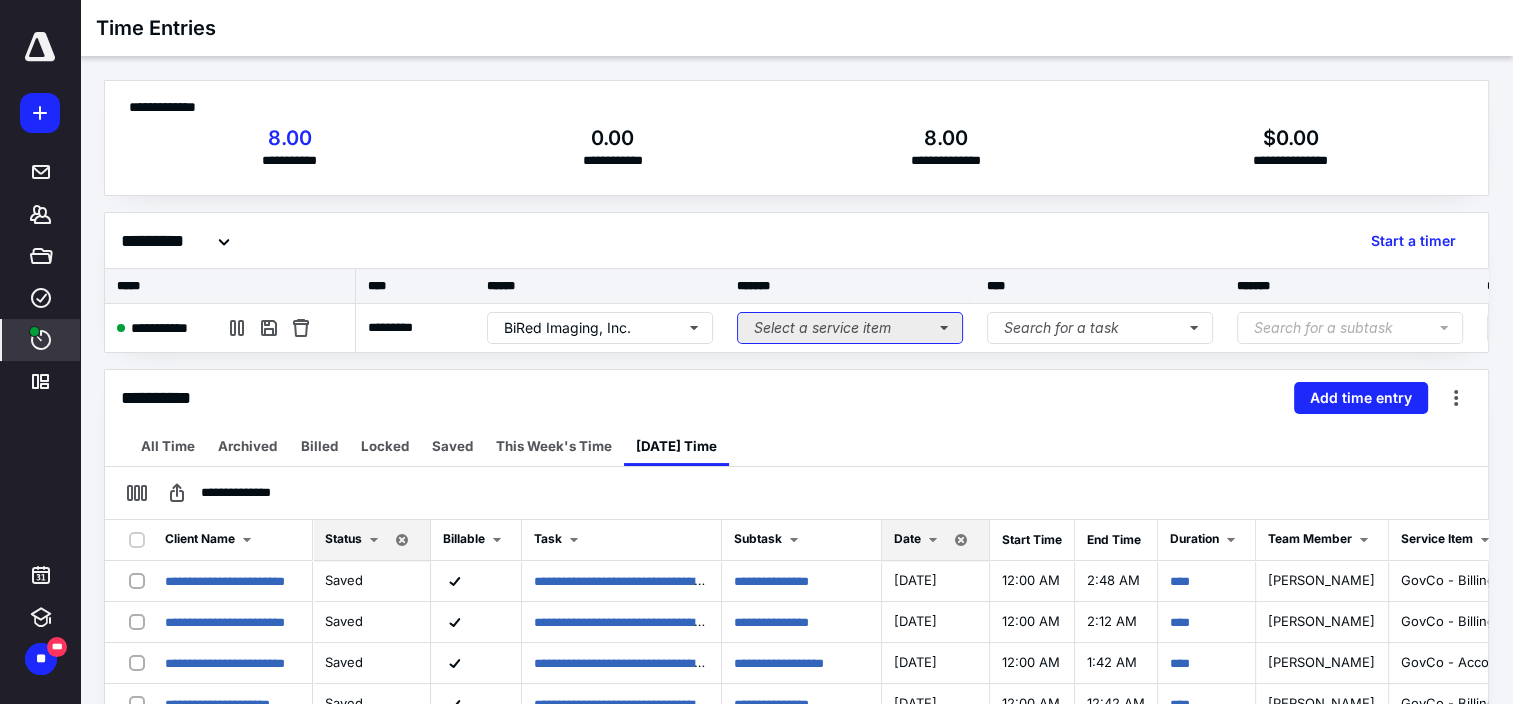 click on "Select a service item" at bounding box center [850, 328] 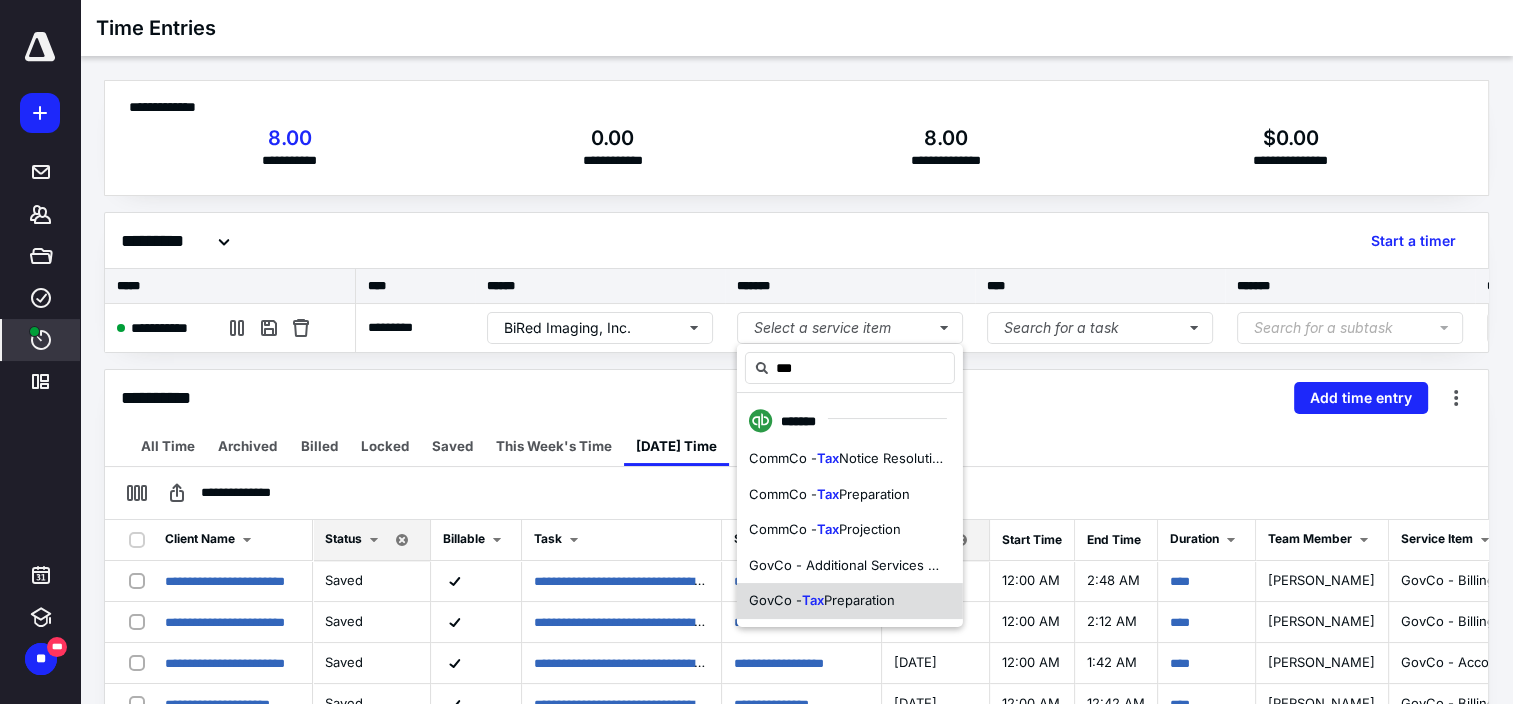 click on "Preparation" at bounding box center (859, 600) 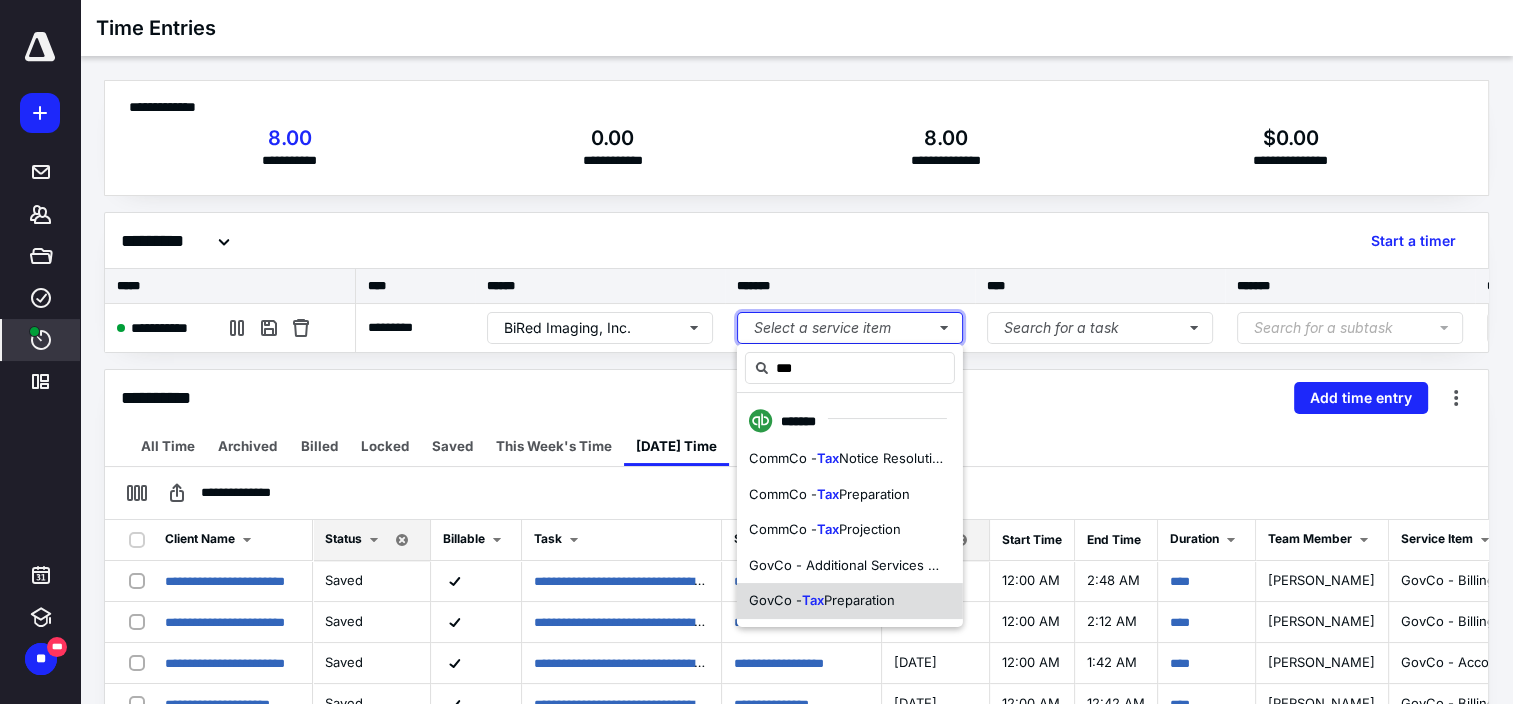 type 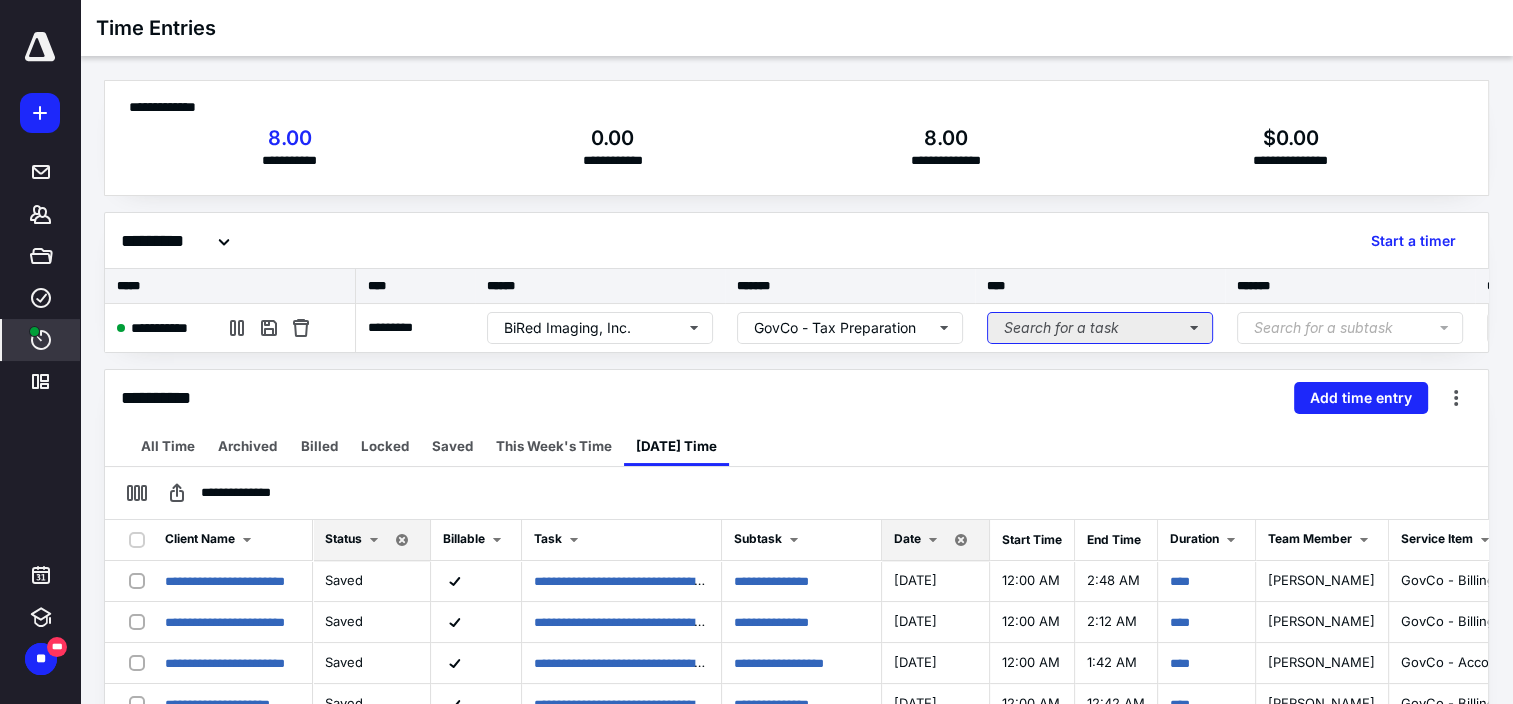 click on "Search for a task" at bounding box center [1100, 328] 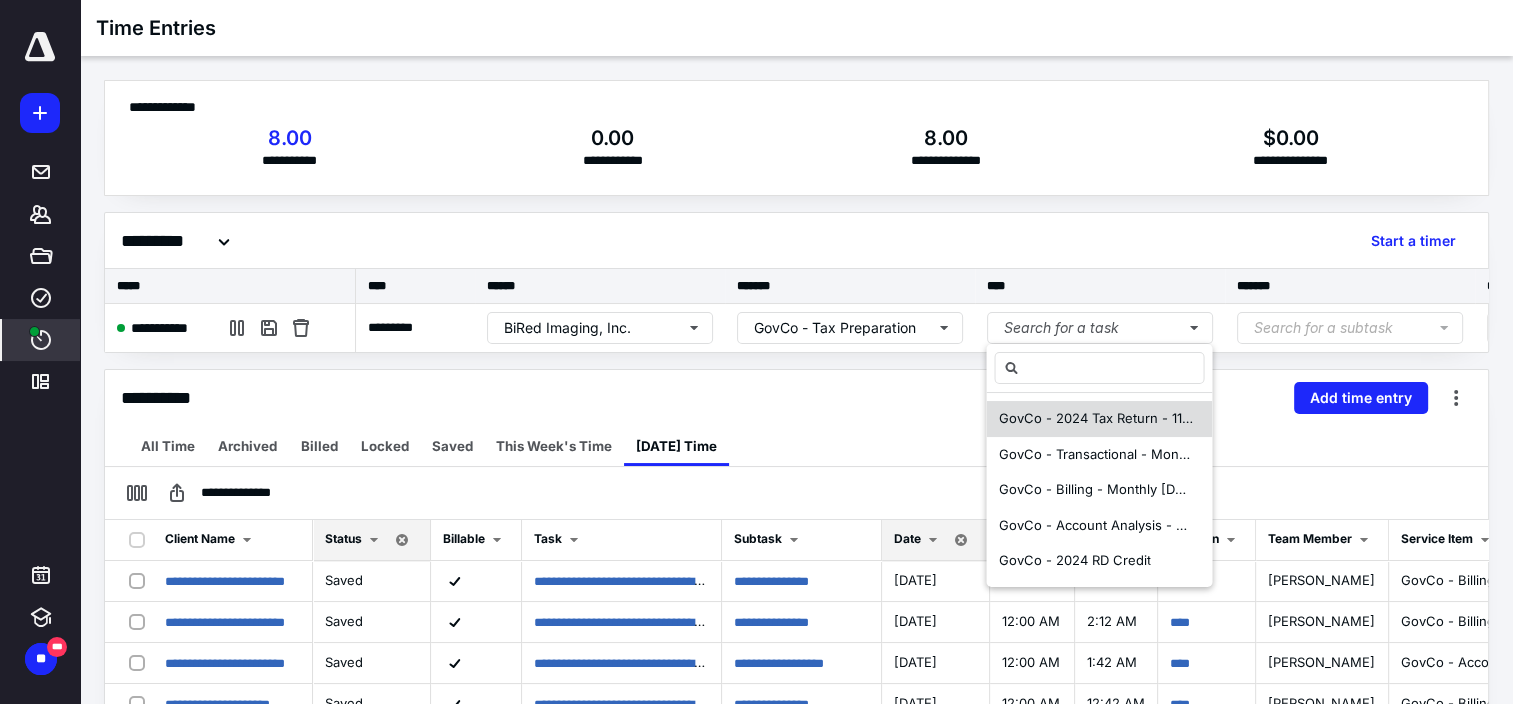 click on "GovCo - 2024 Tax Return - 1120/1120S" at bounding box center (1117, 418) 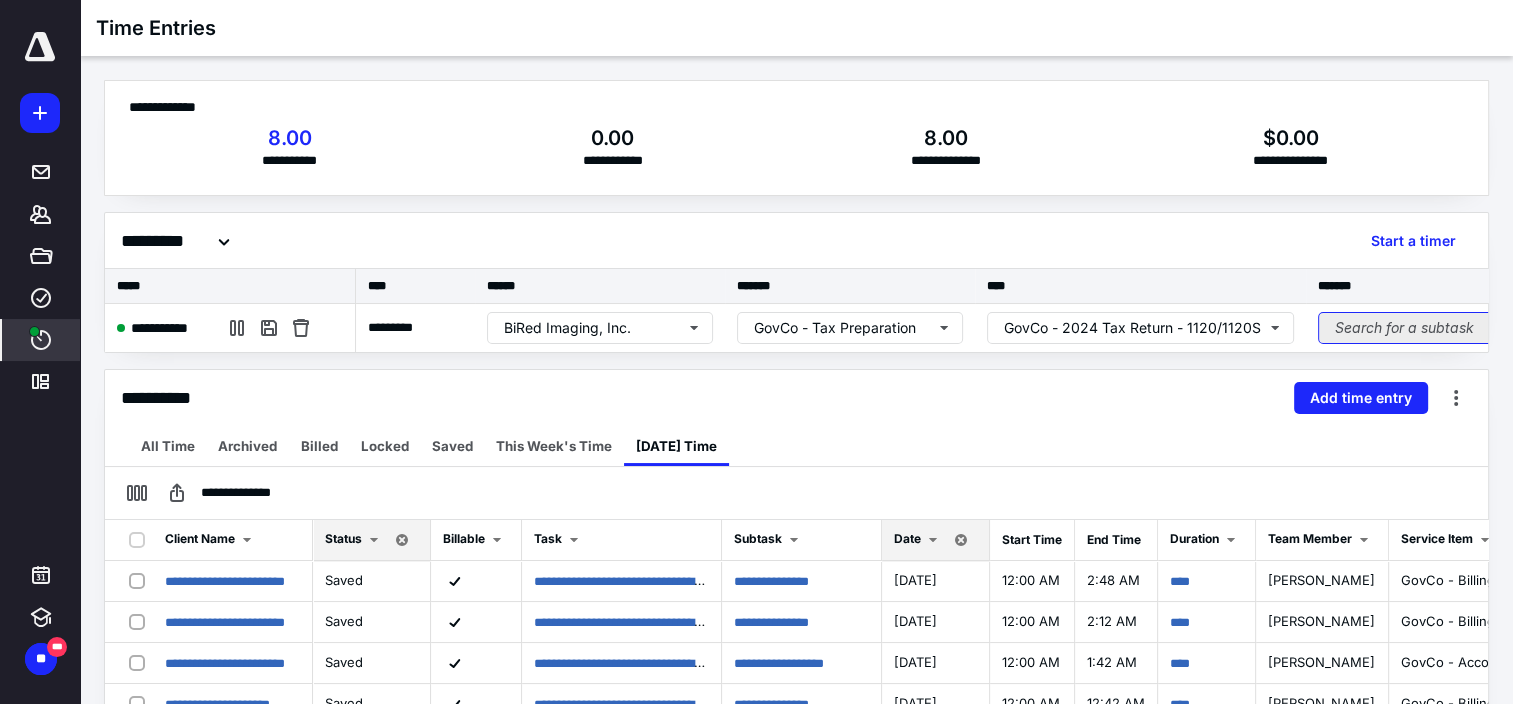 click on "Search for a subtask" at bounding box center [1431, 328] 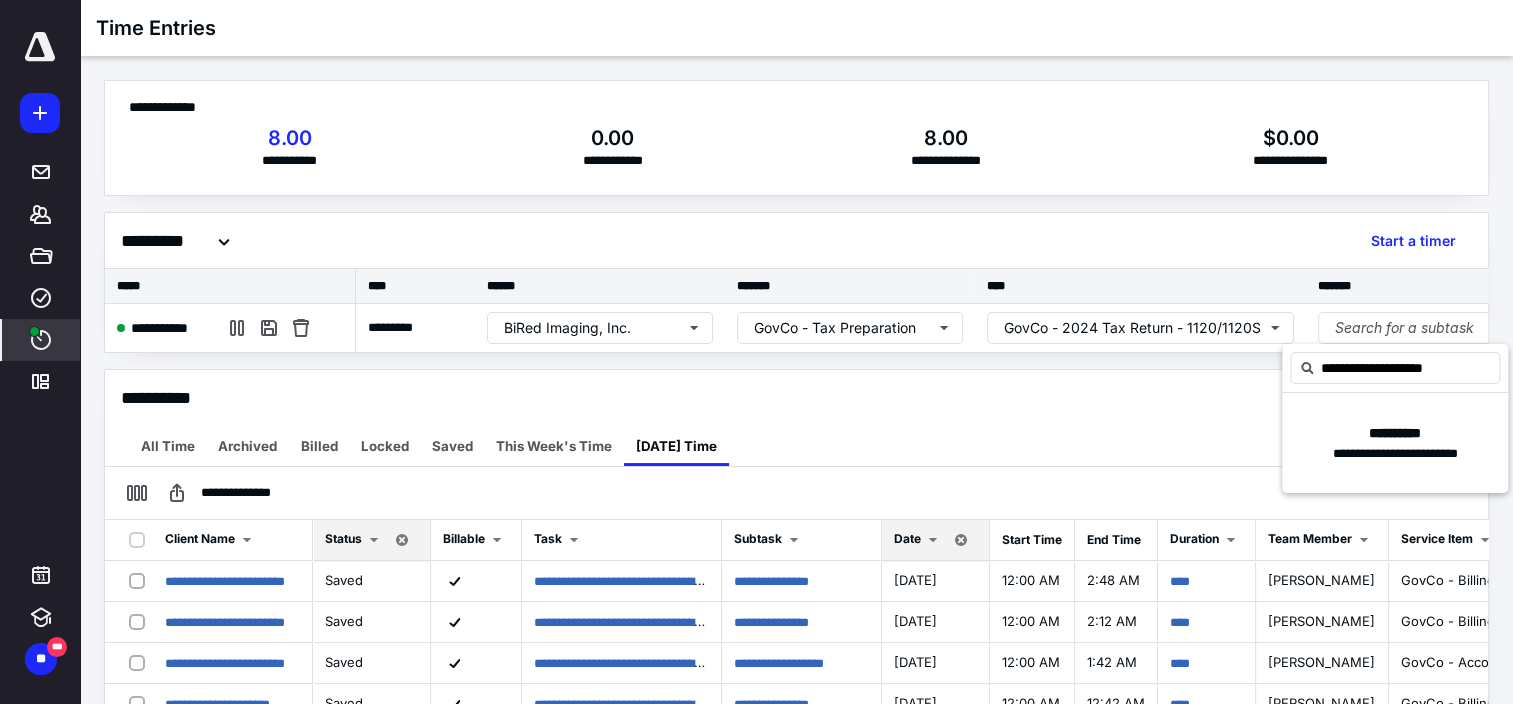 type on "**********" 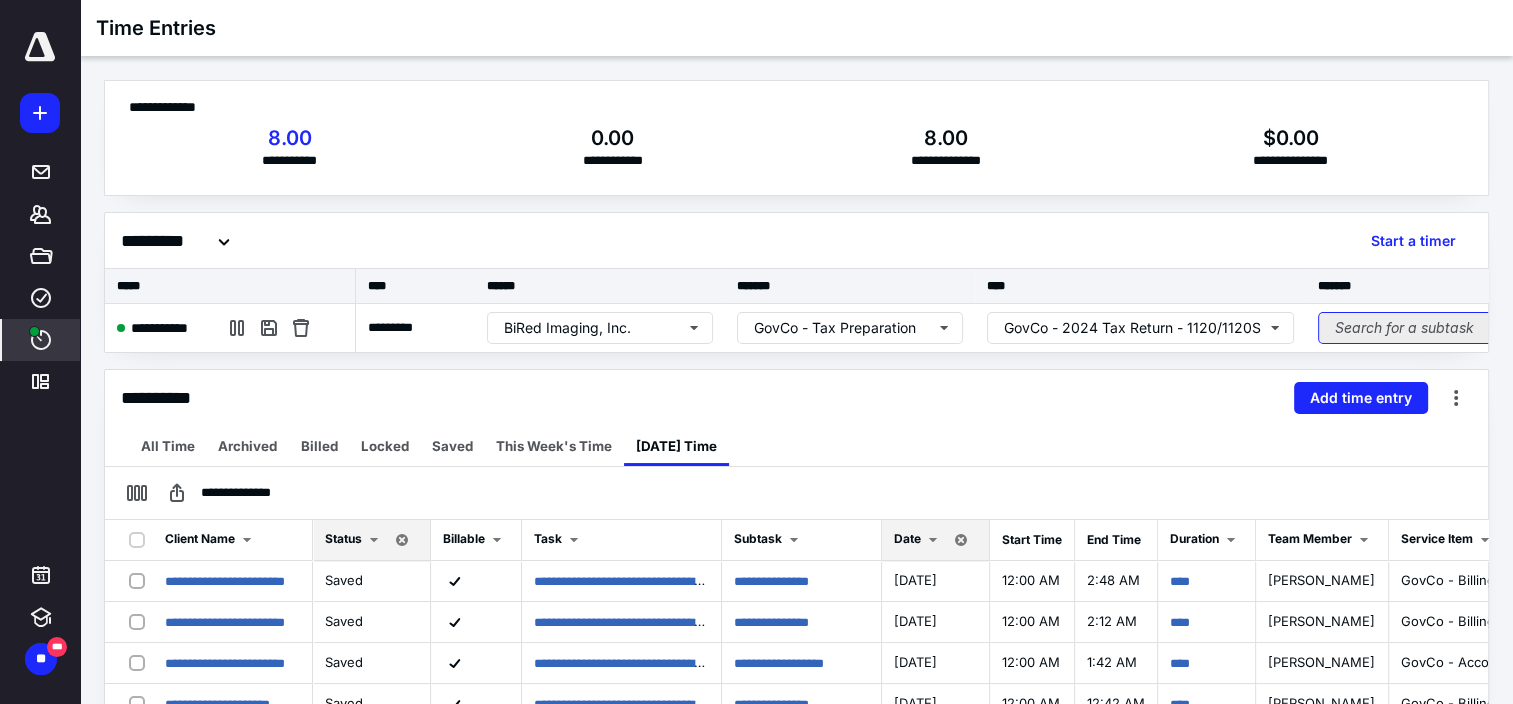 click on "Search for a subtask" at bounding box center (1431, 328) 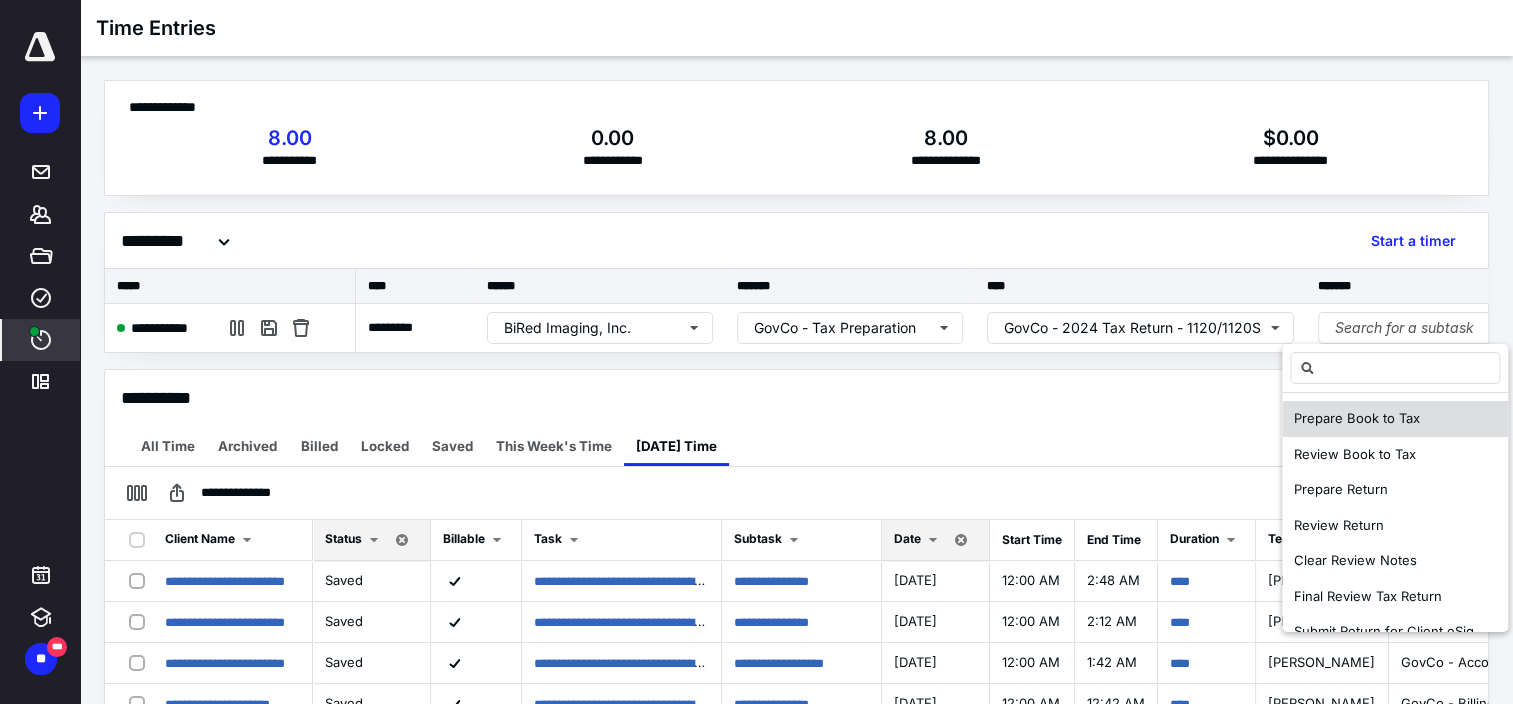 click on "Prepare Book to Tax" at bounding box center [1357, 418] 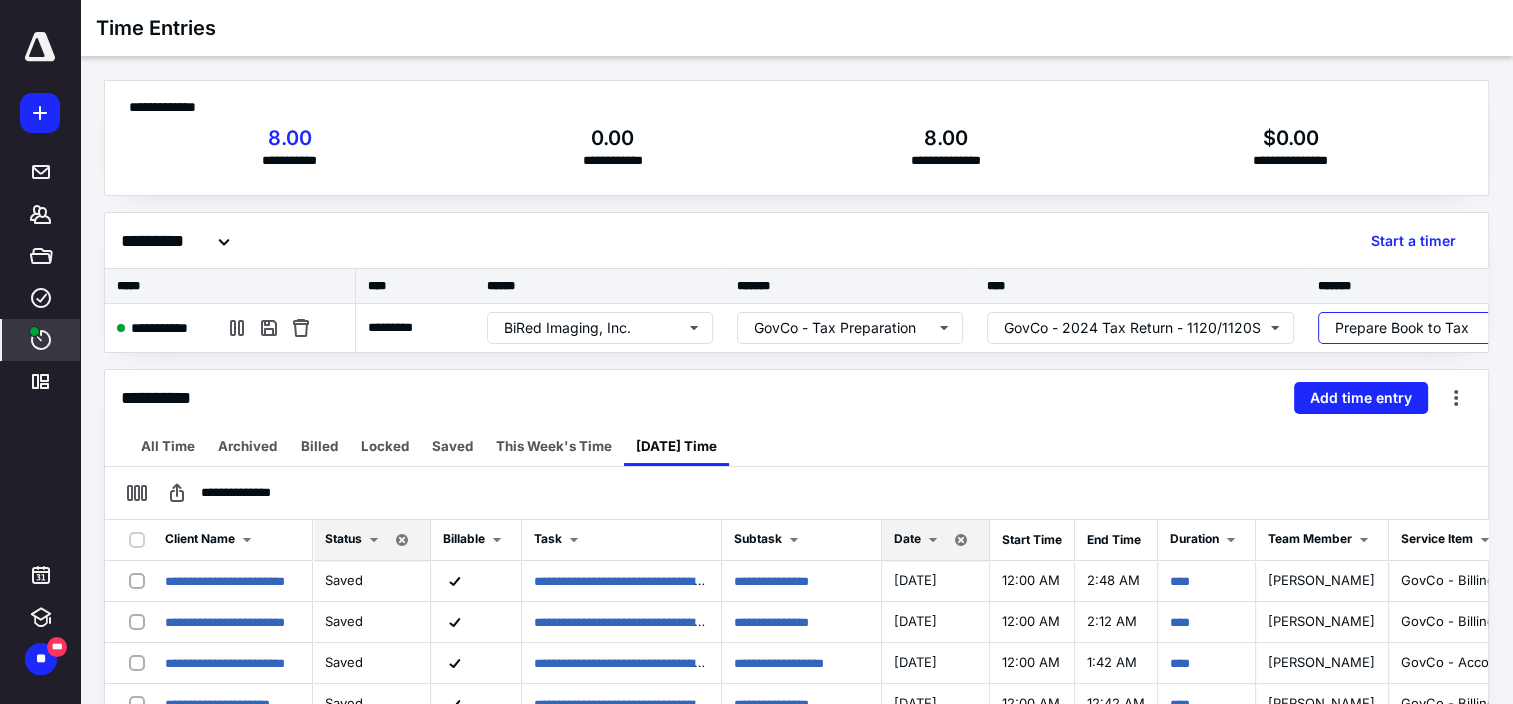 scroll, scrollTop: 0, scrollLeft: 465, axis: horizontal 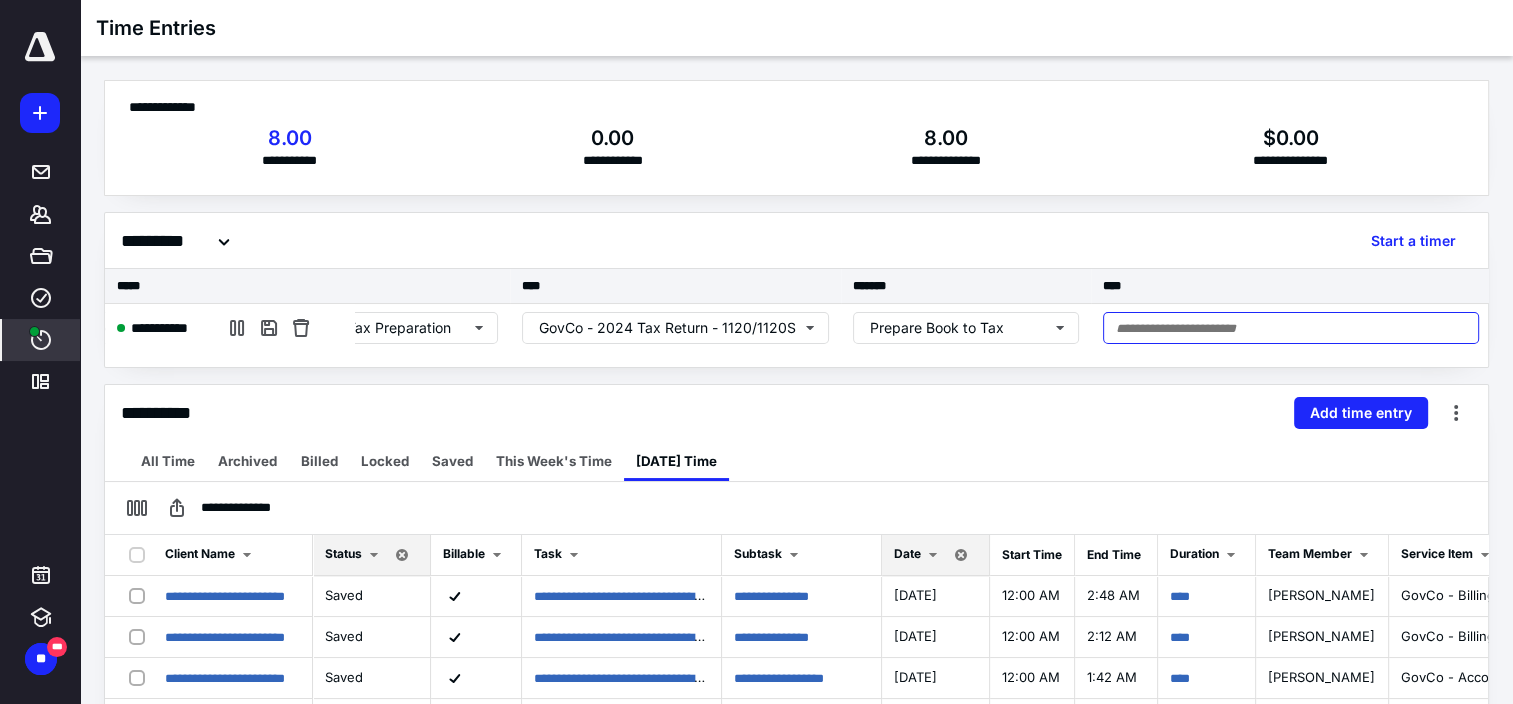click at bounding box center [1291, 328] 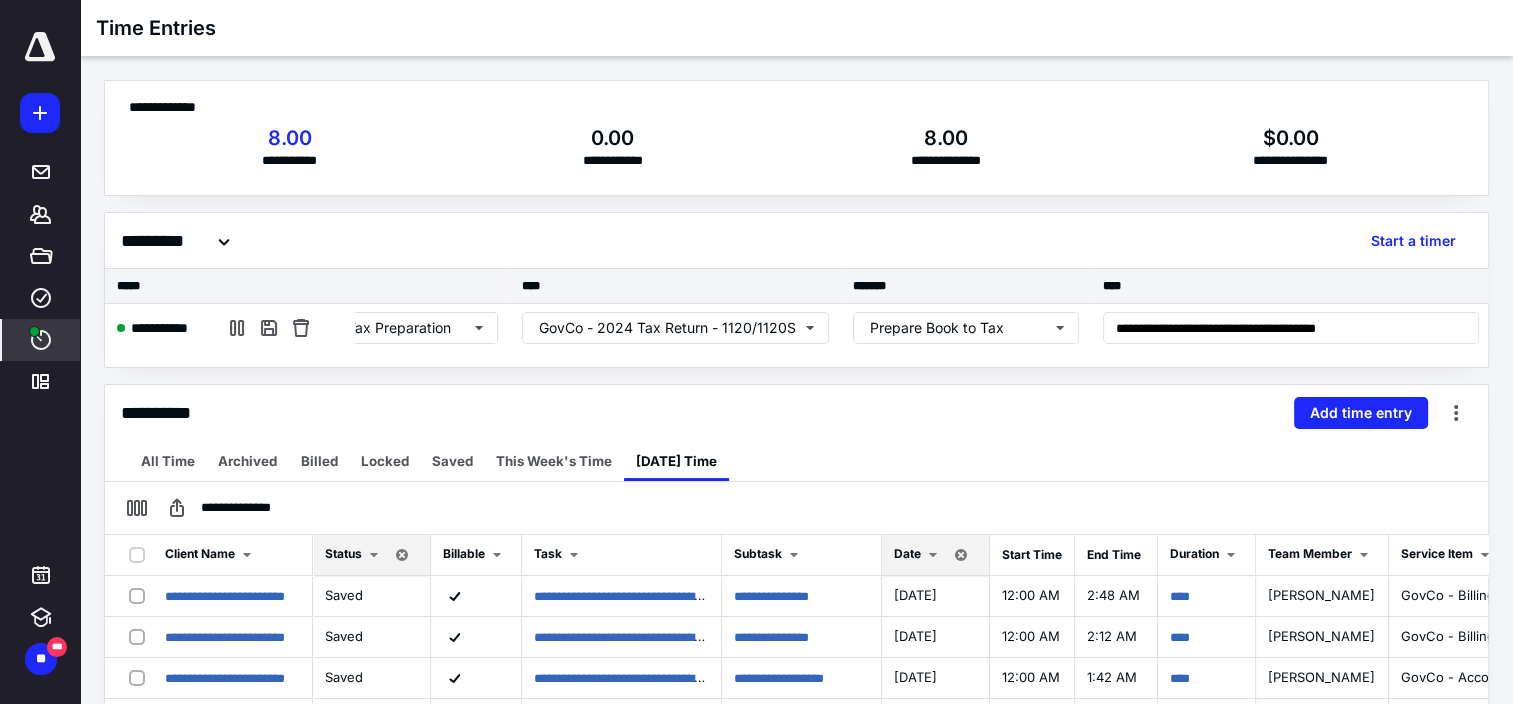 click on "**********" at bounding box center [796, 413] 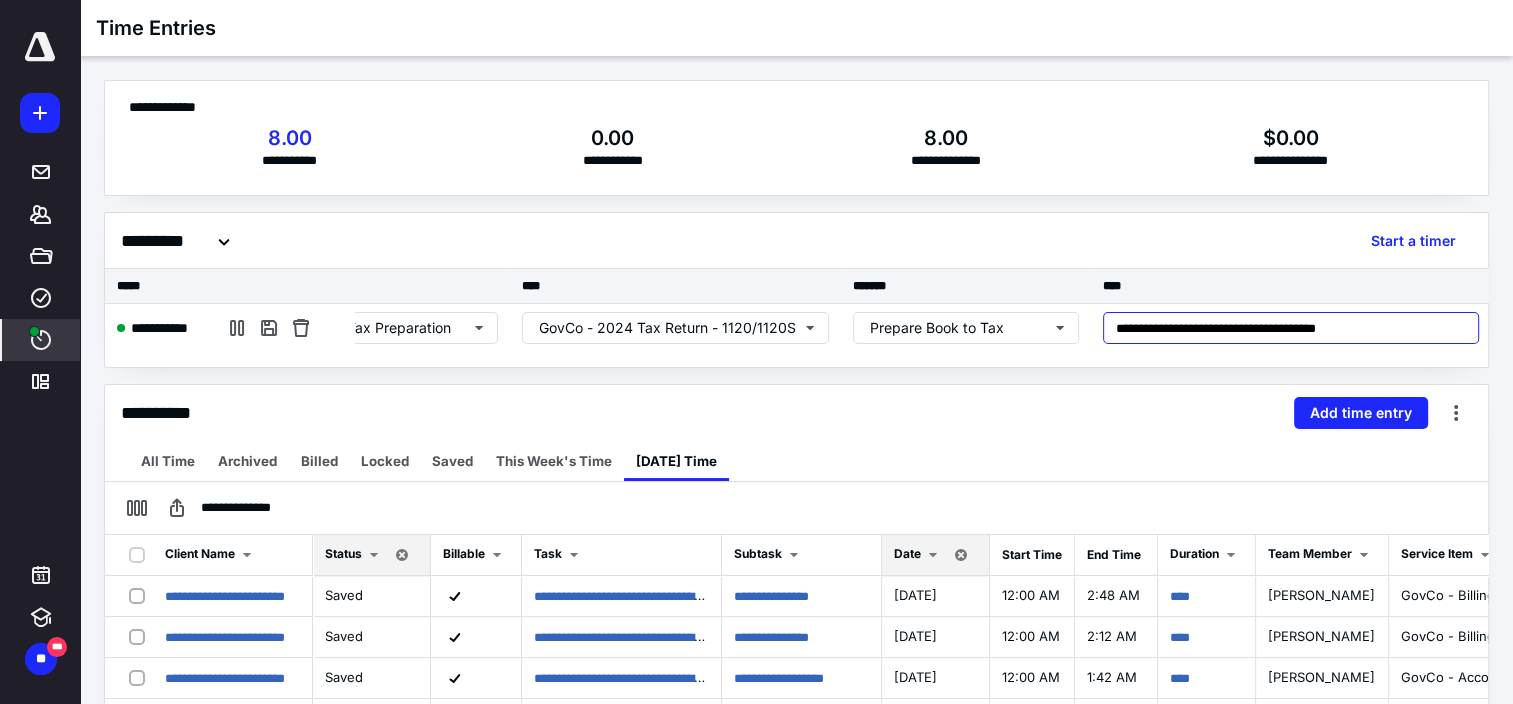 click on "**********" at bounding box center (1291, 328) 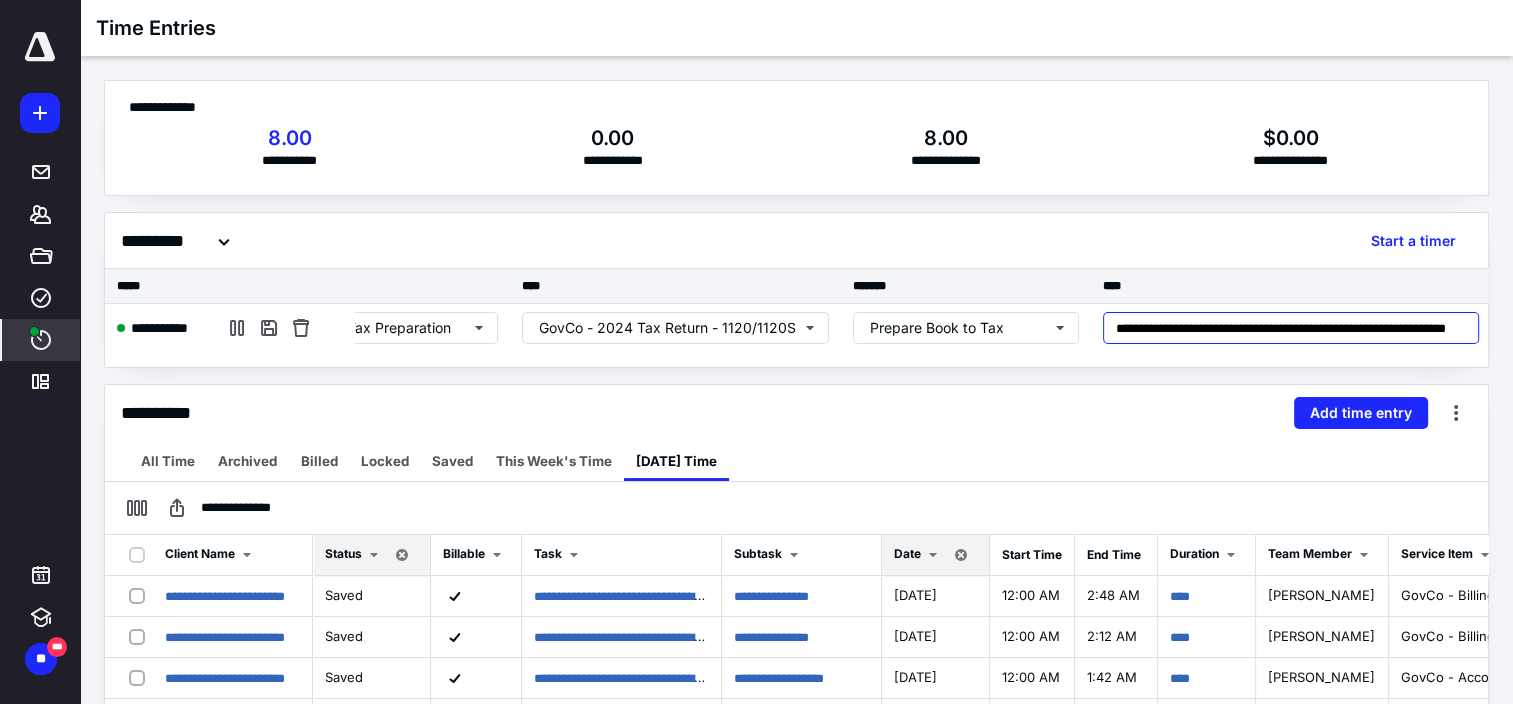 scroll, scrollTop: 0, scrollLeft: 76, axis: horizontal 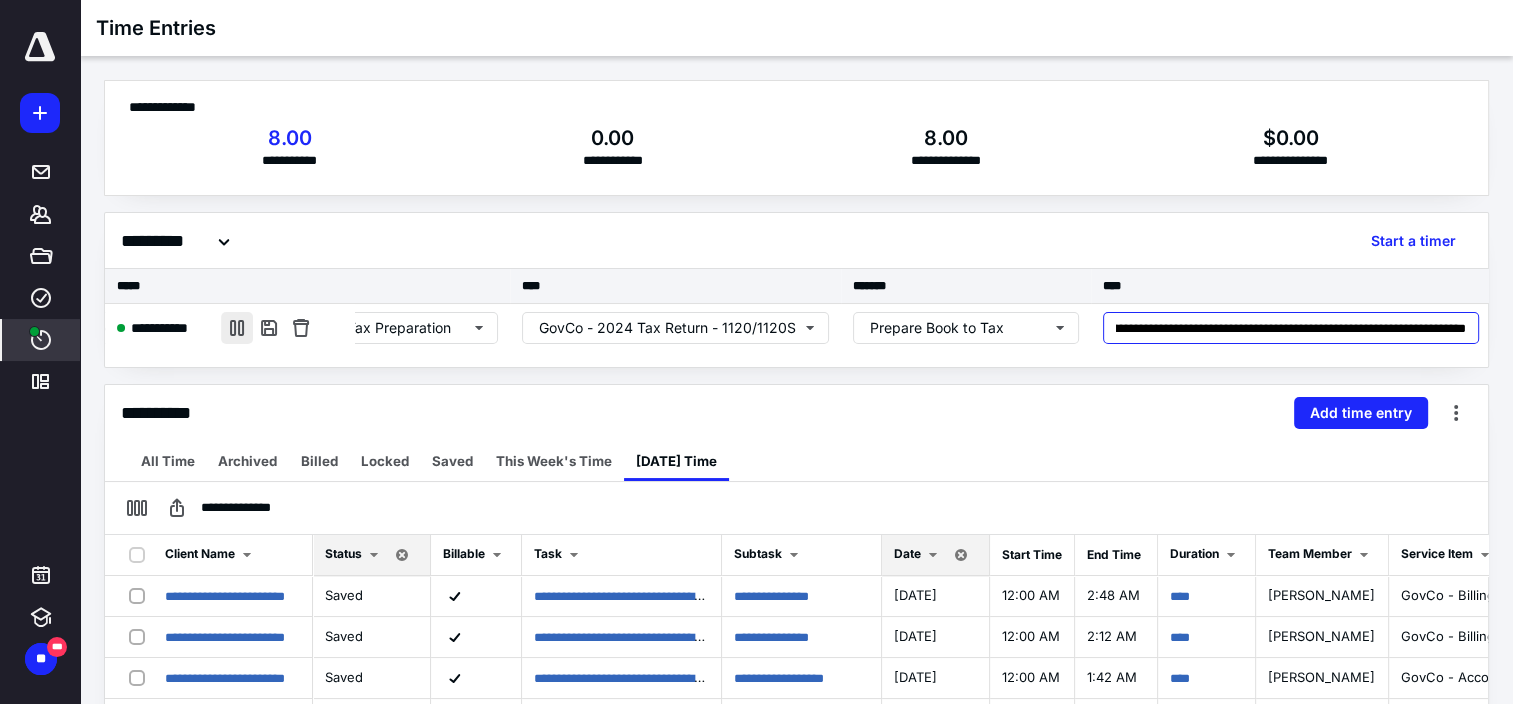 type on "**********" 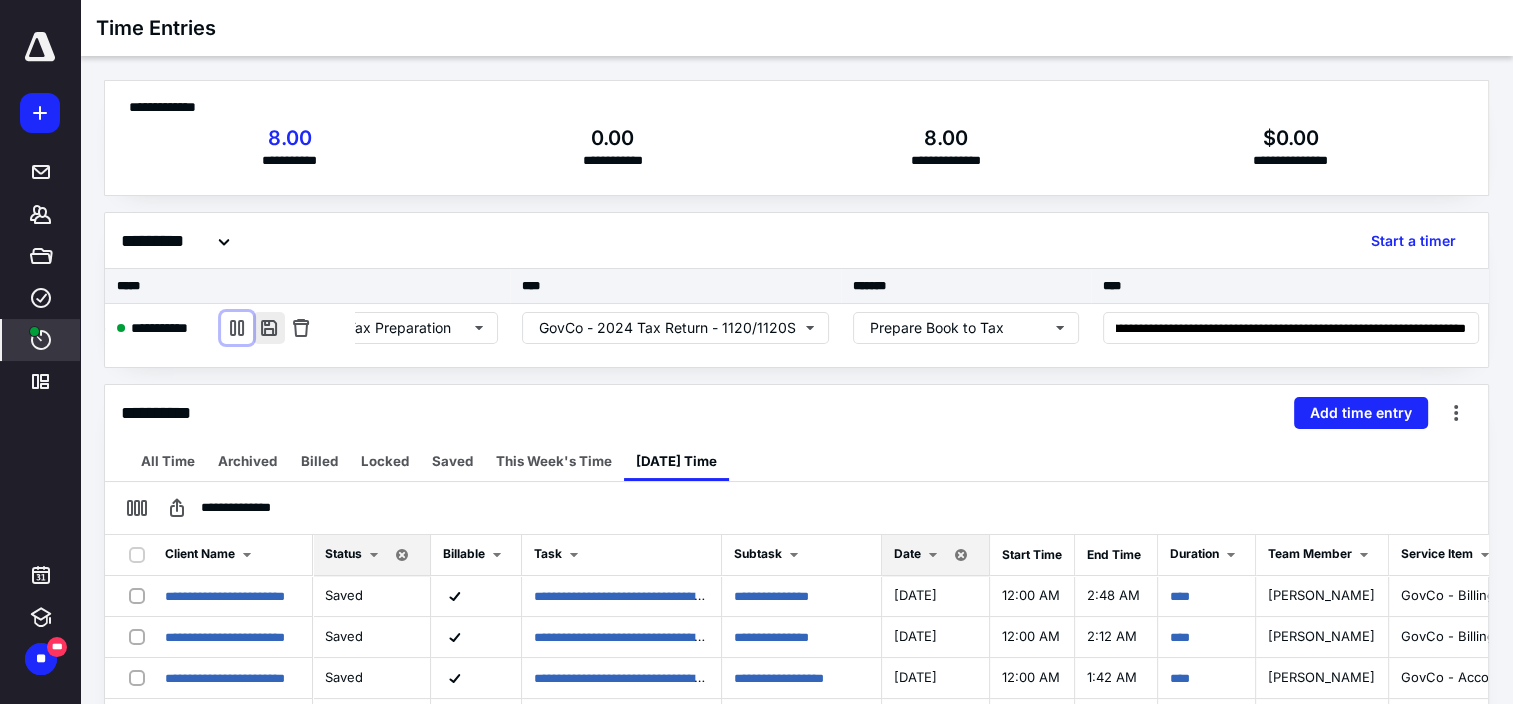 click at bounding box center [269, 328] 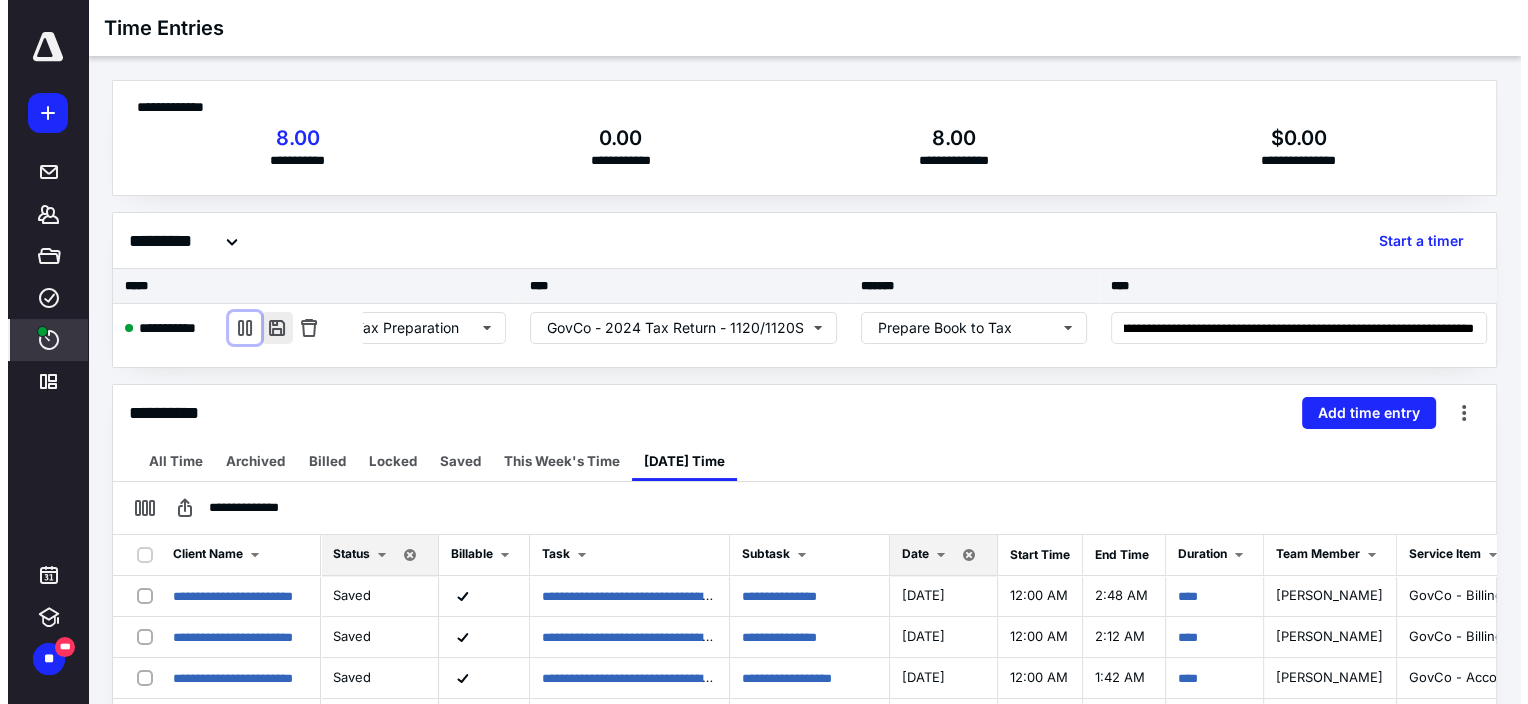 scroll, scrollTop: 0, scrollLeft: 0, axis: both 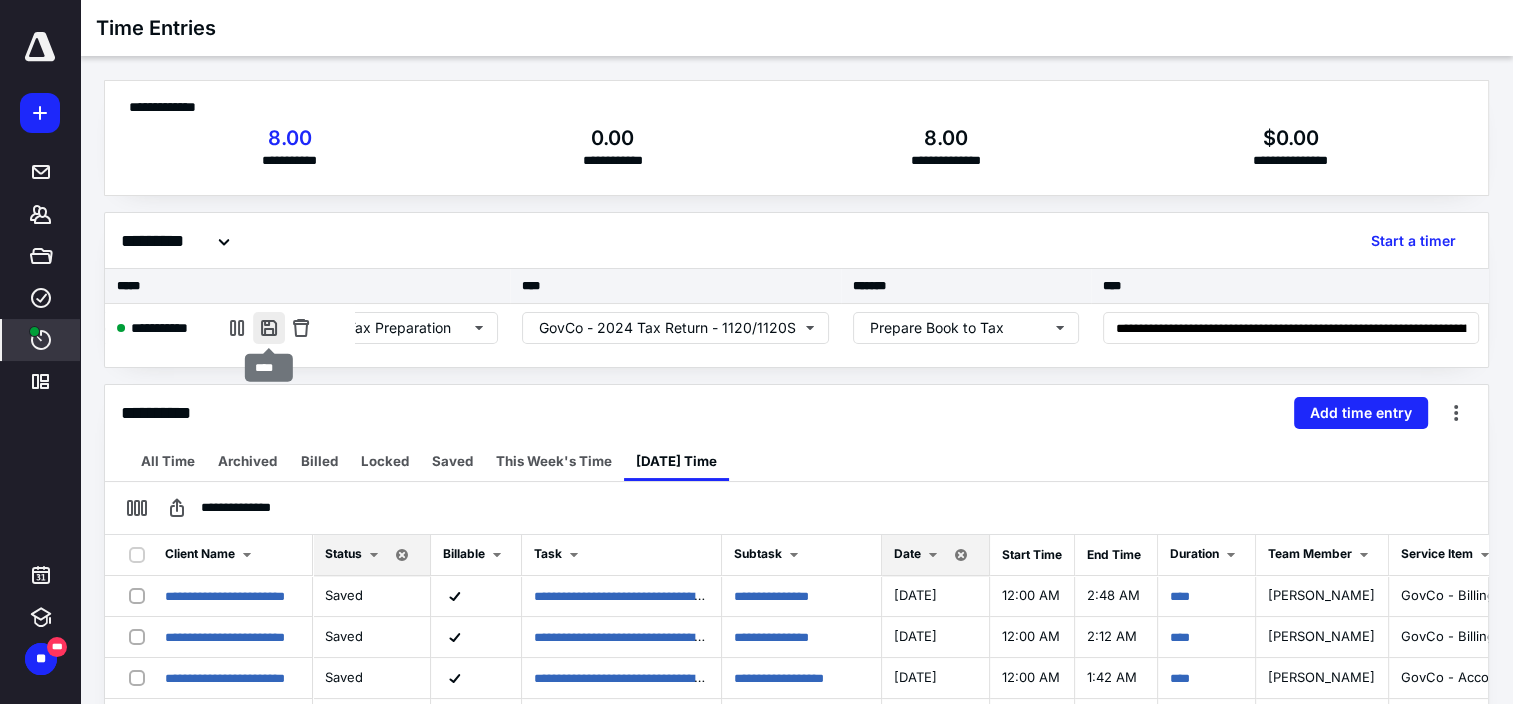 click at bounding box center (269, 328) 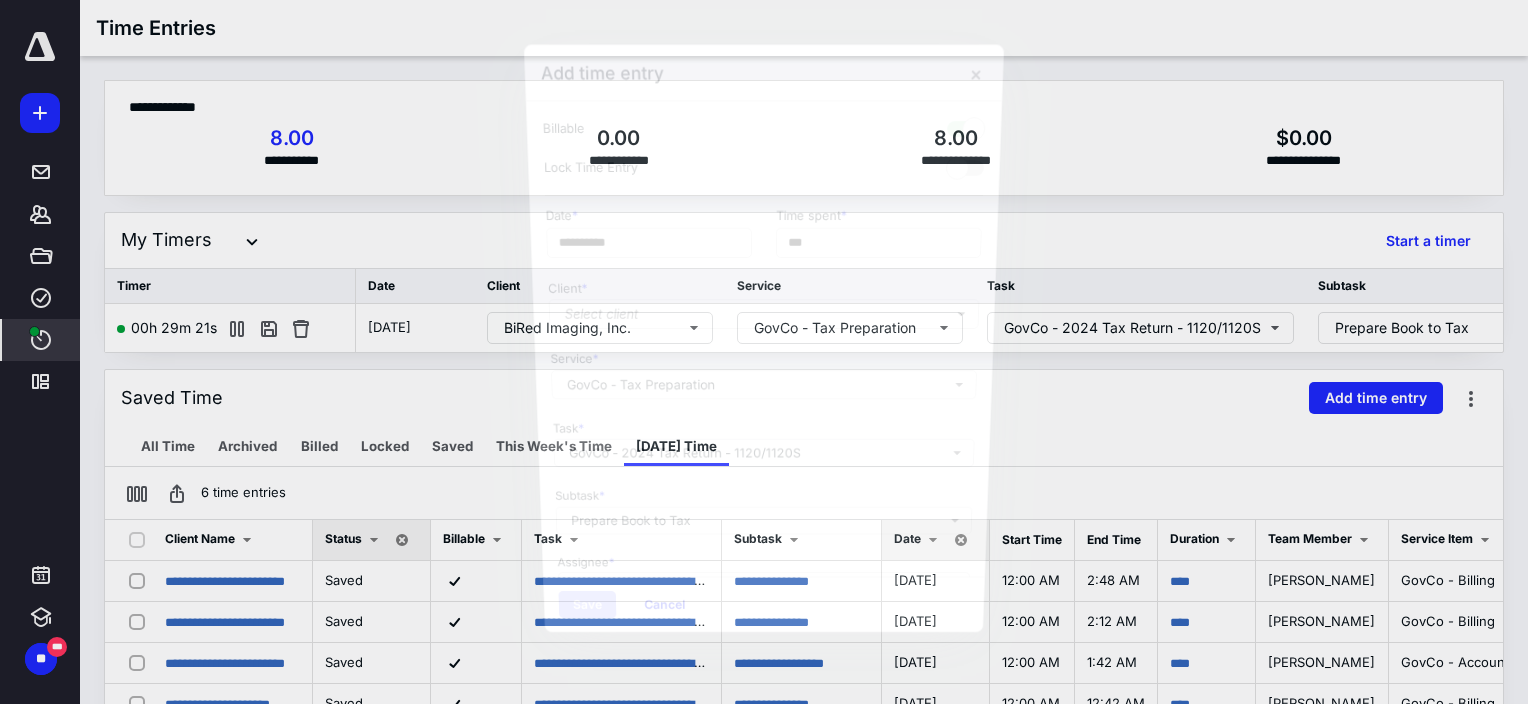 scroll, scrollTop: 0, scrollLeft: 450, axis: horizontal 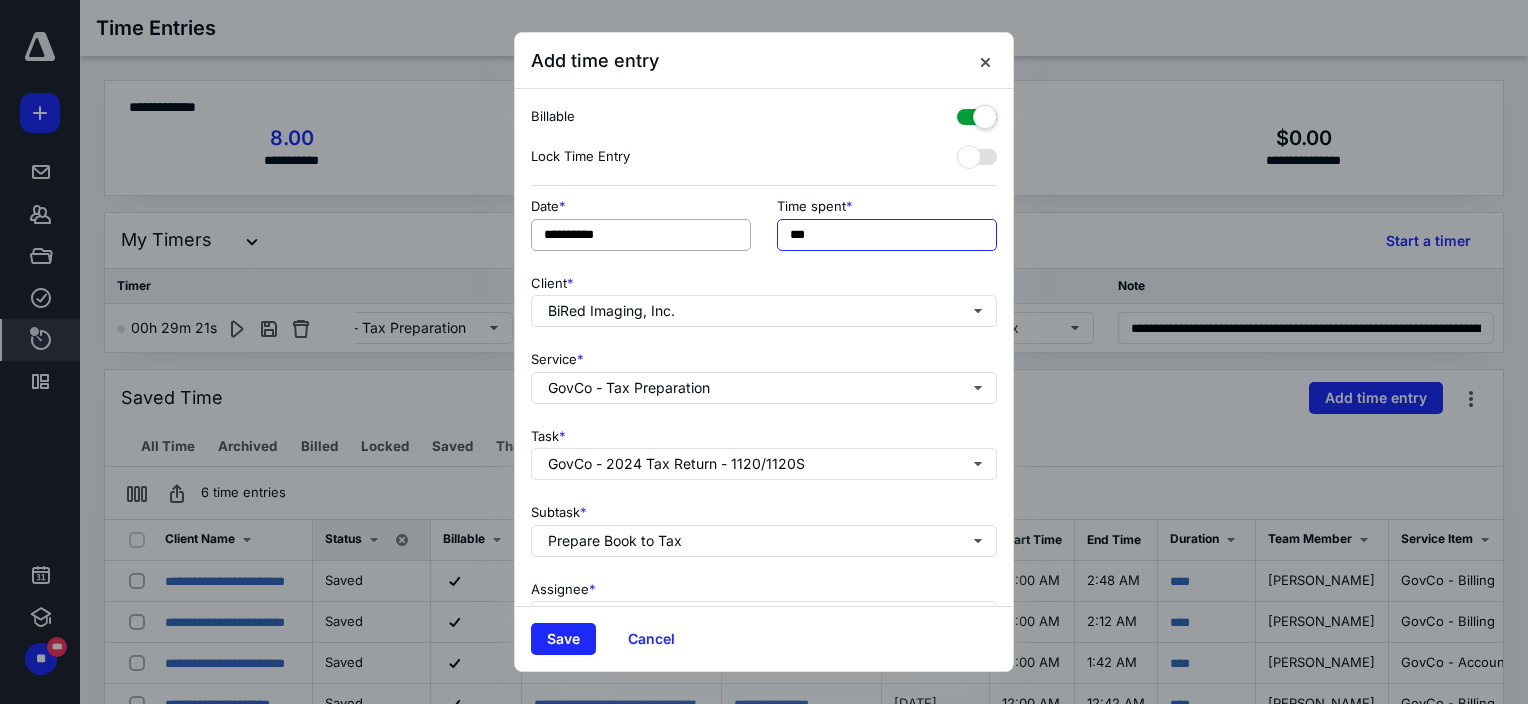 drag, startPoint x: 883, startPoint y: 239, endPoint x: 608, endPoint y: 232, distance: 275.08908 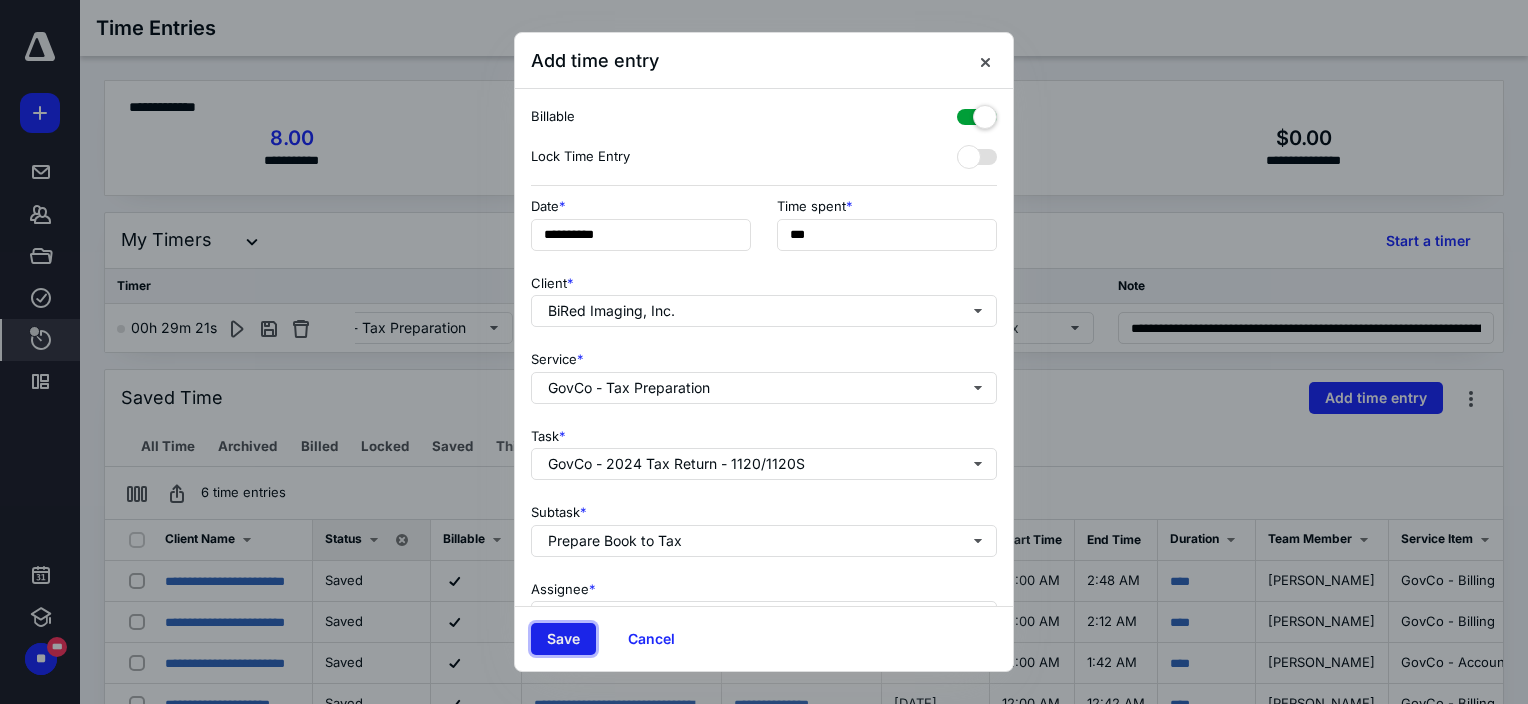 type on "***" 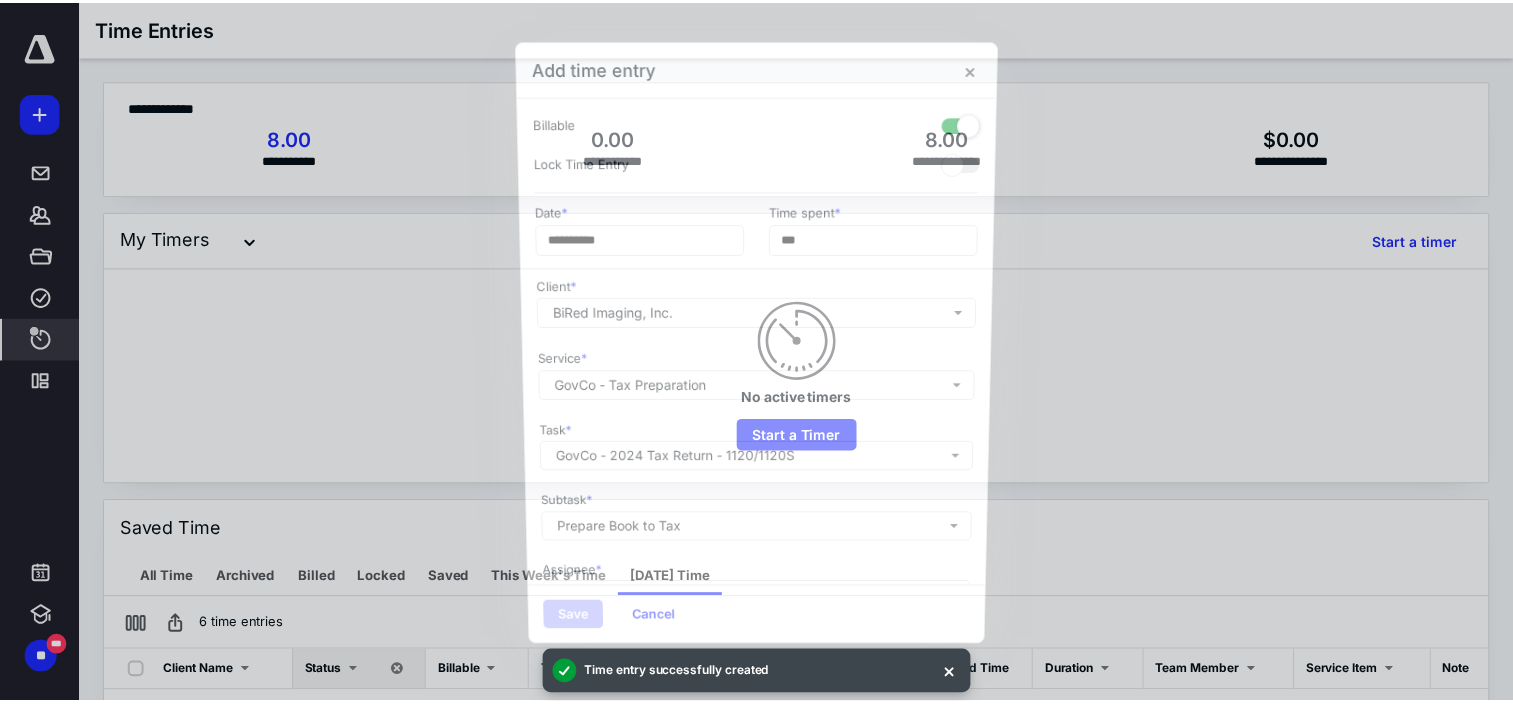 scroll, scrollTop: 0, scrollLeft: 0, axis: both 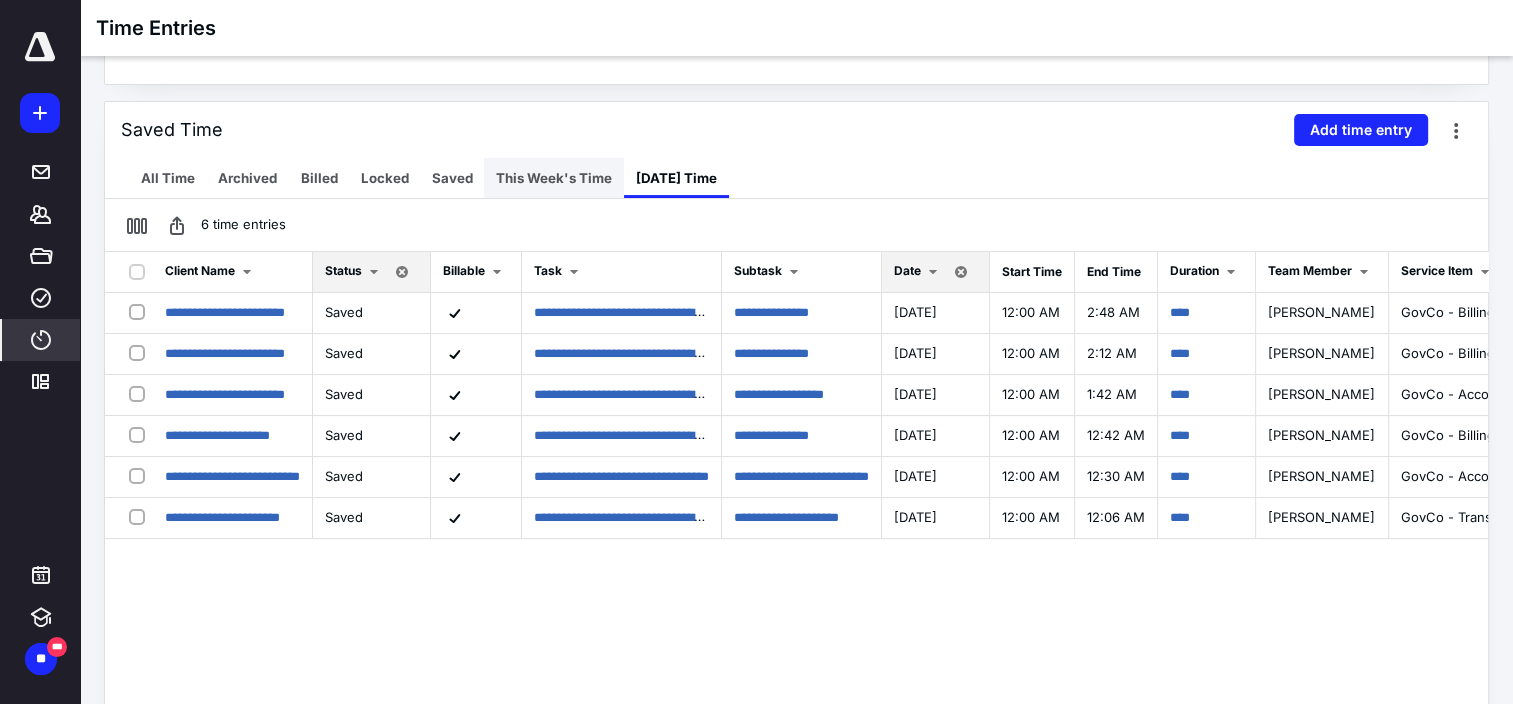 click on "This Week's Time" at bounding box center (554, 178) 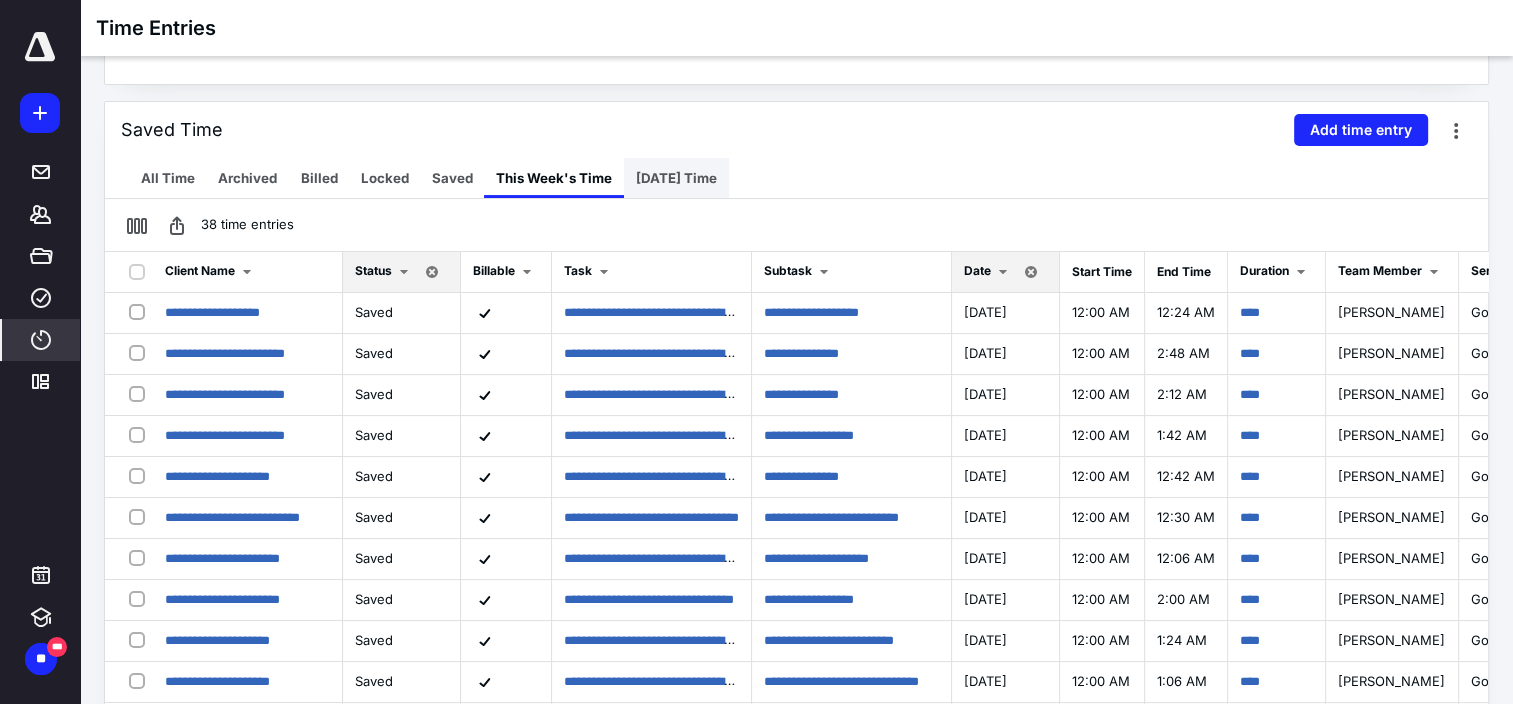 click on "[DATE] Time" at bounding box center [676, 178] 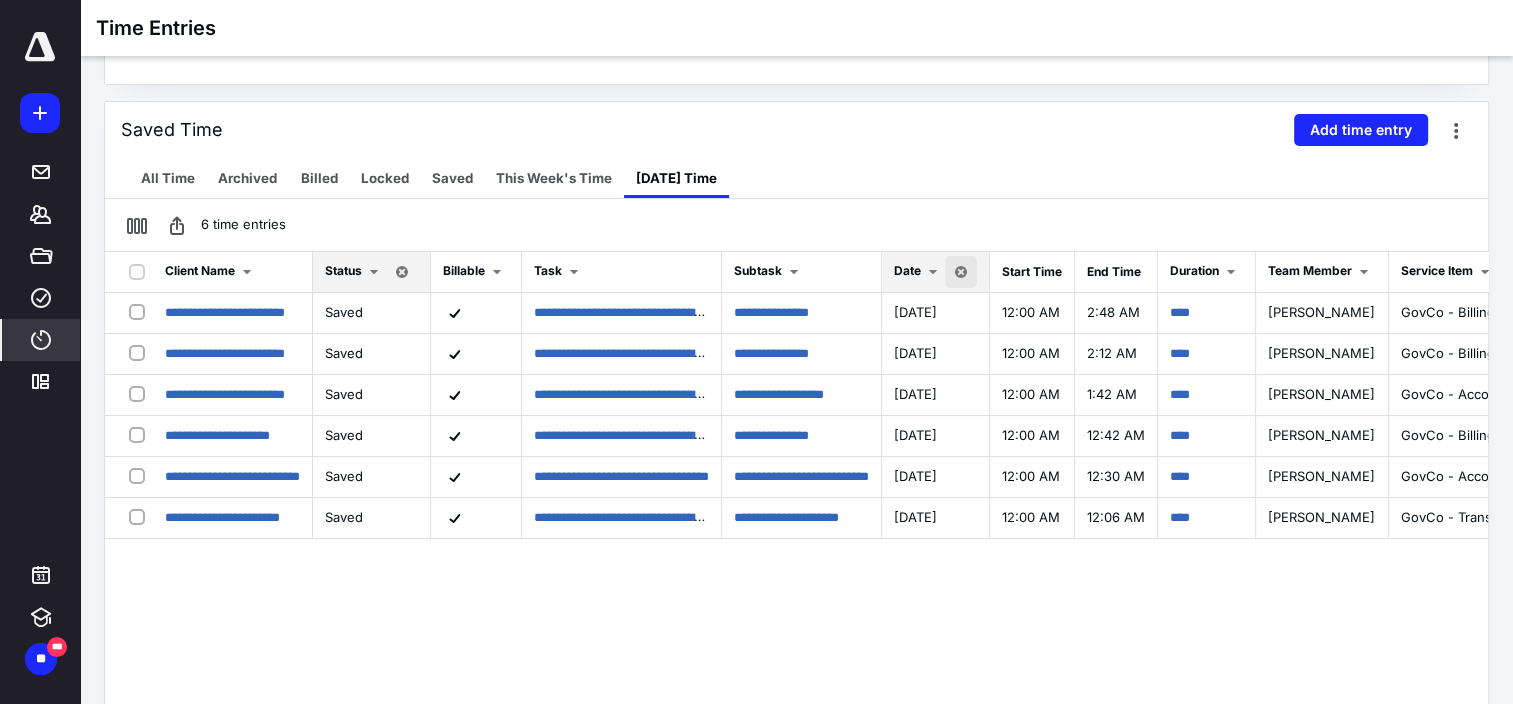 click at bounding box center (961, 272) 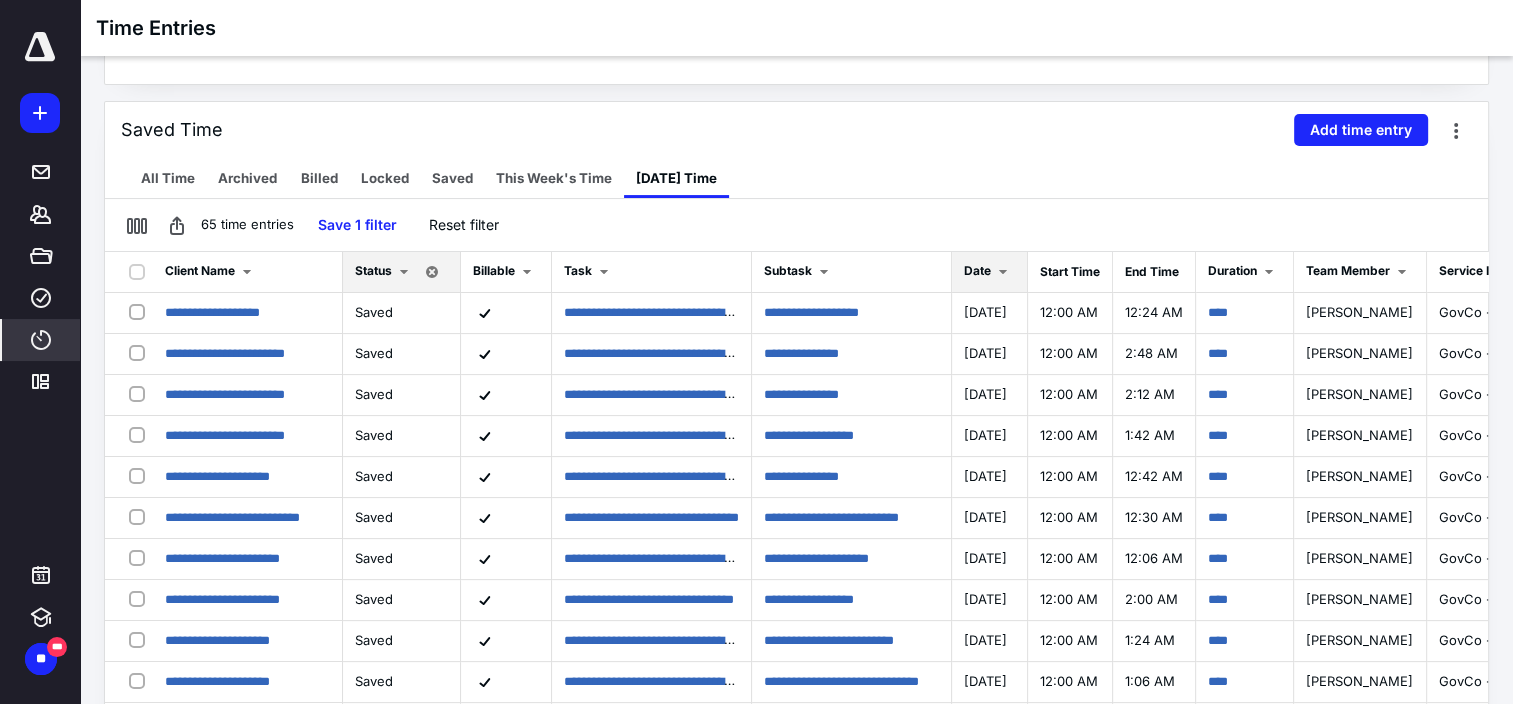 click on "Date" at bounding box center (977, 270) 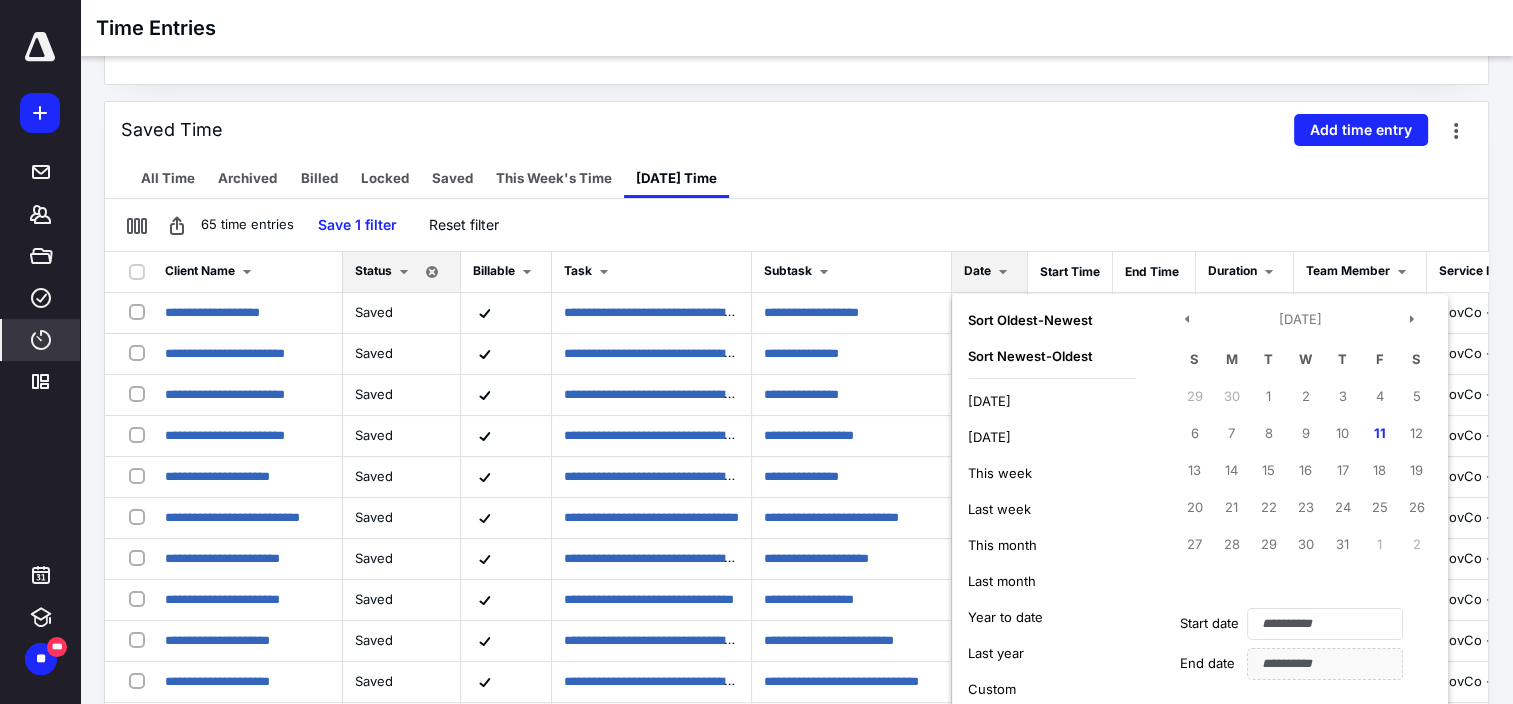 click on "[DATE]" at bounding box center (1052, 401) 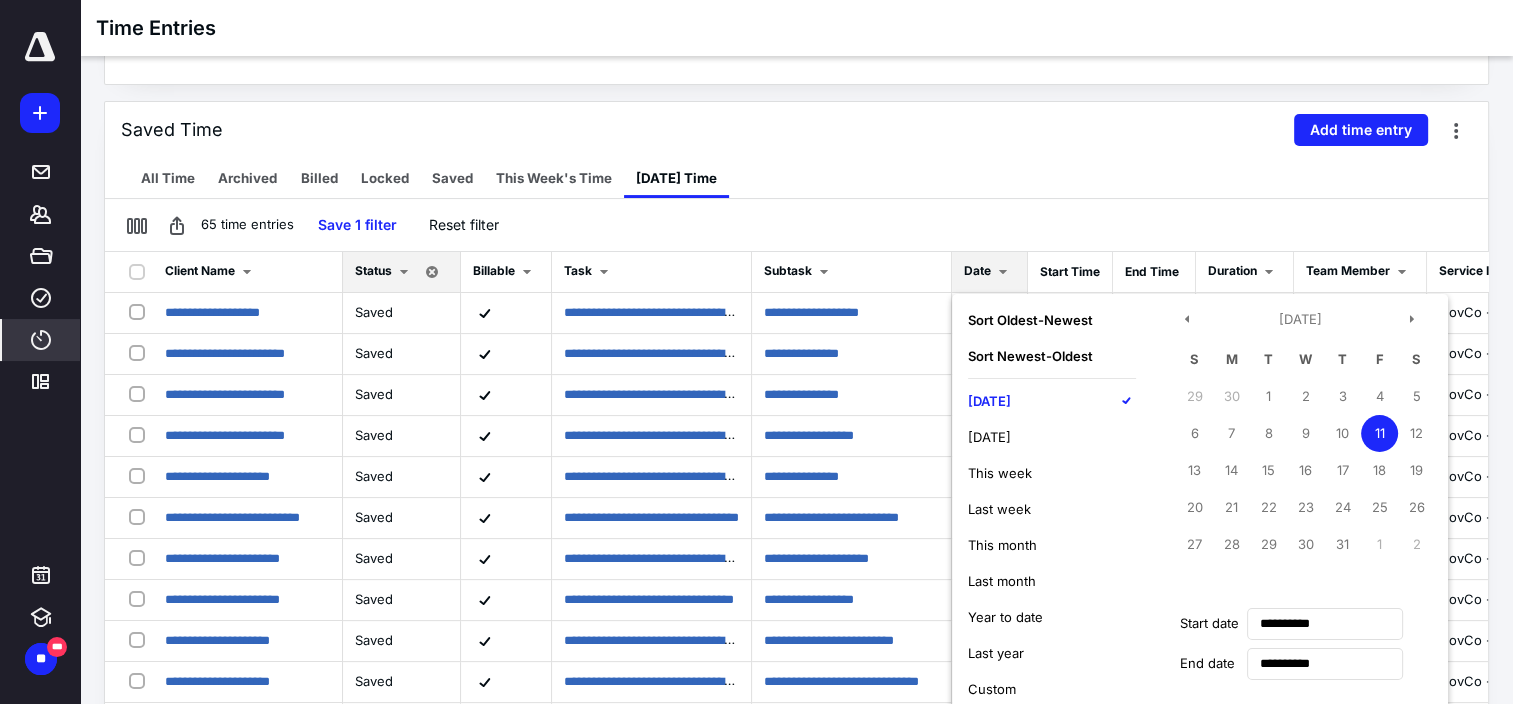 type on "**********" 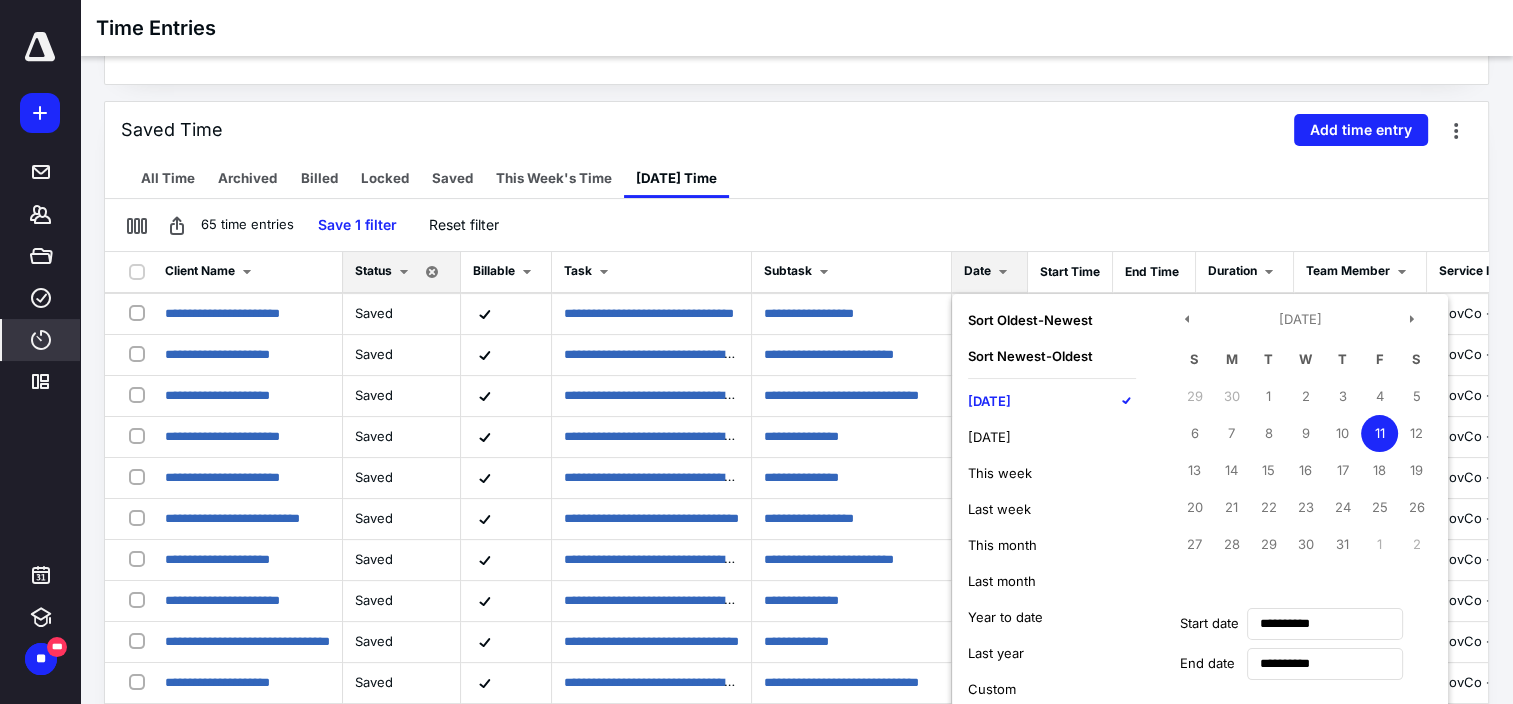scroll, scrollTop: 500, scrollLeft: 0, axis: vertical 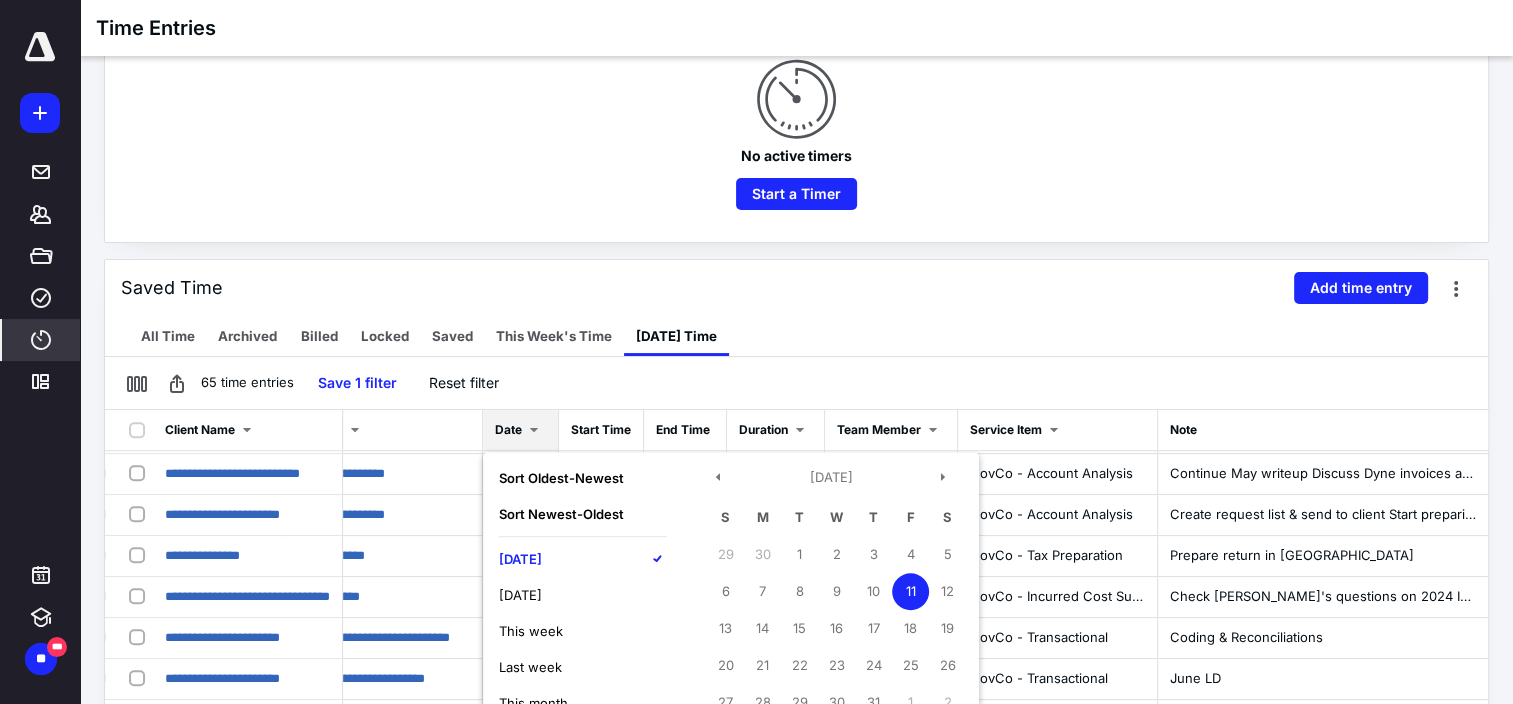 click on "[DATE]" at bounding box center [520, 559] 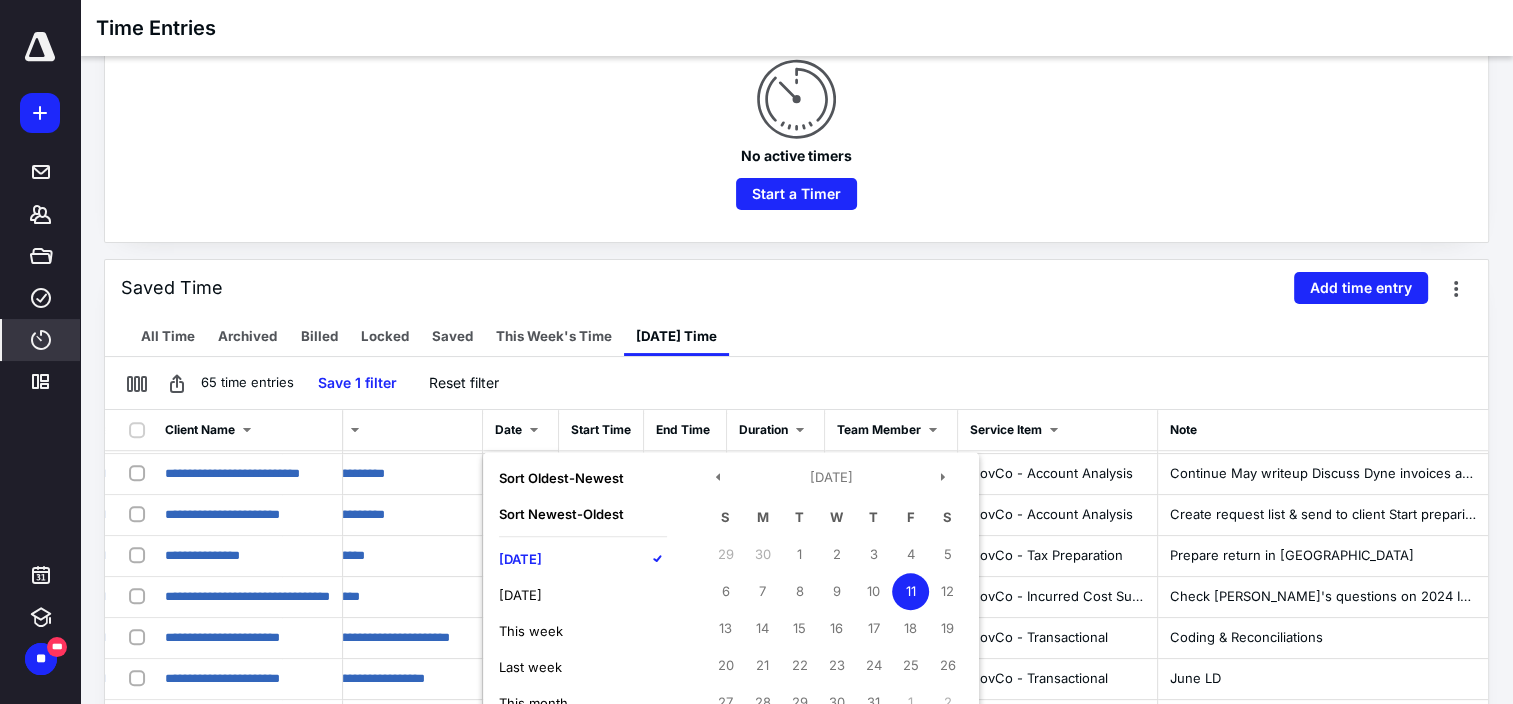 scroll, scrollTop: 443, scrollLeft: 0, axis: vertical 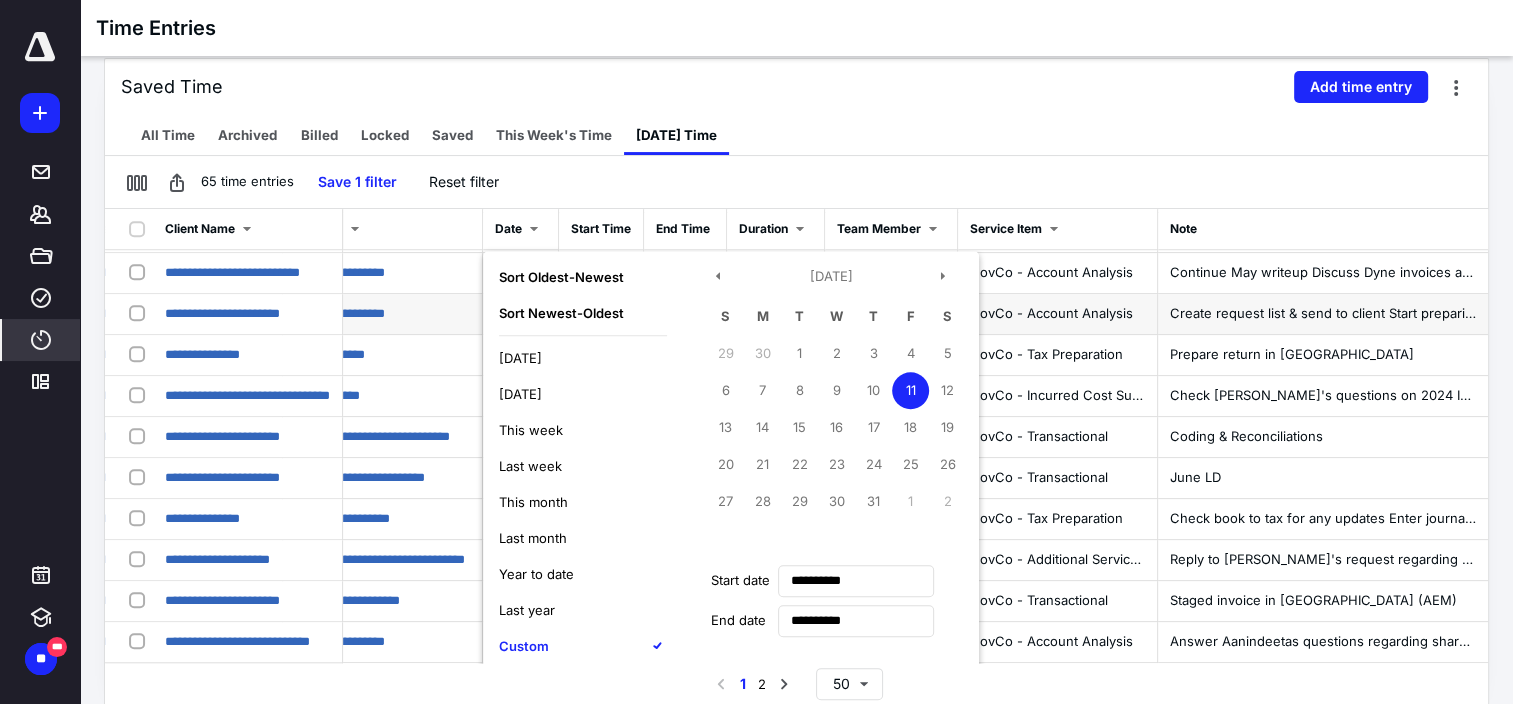 type 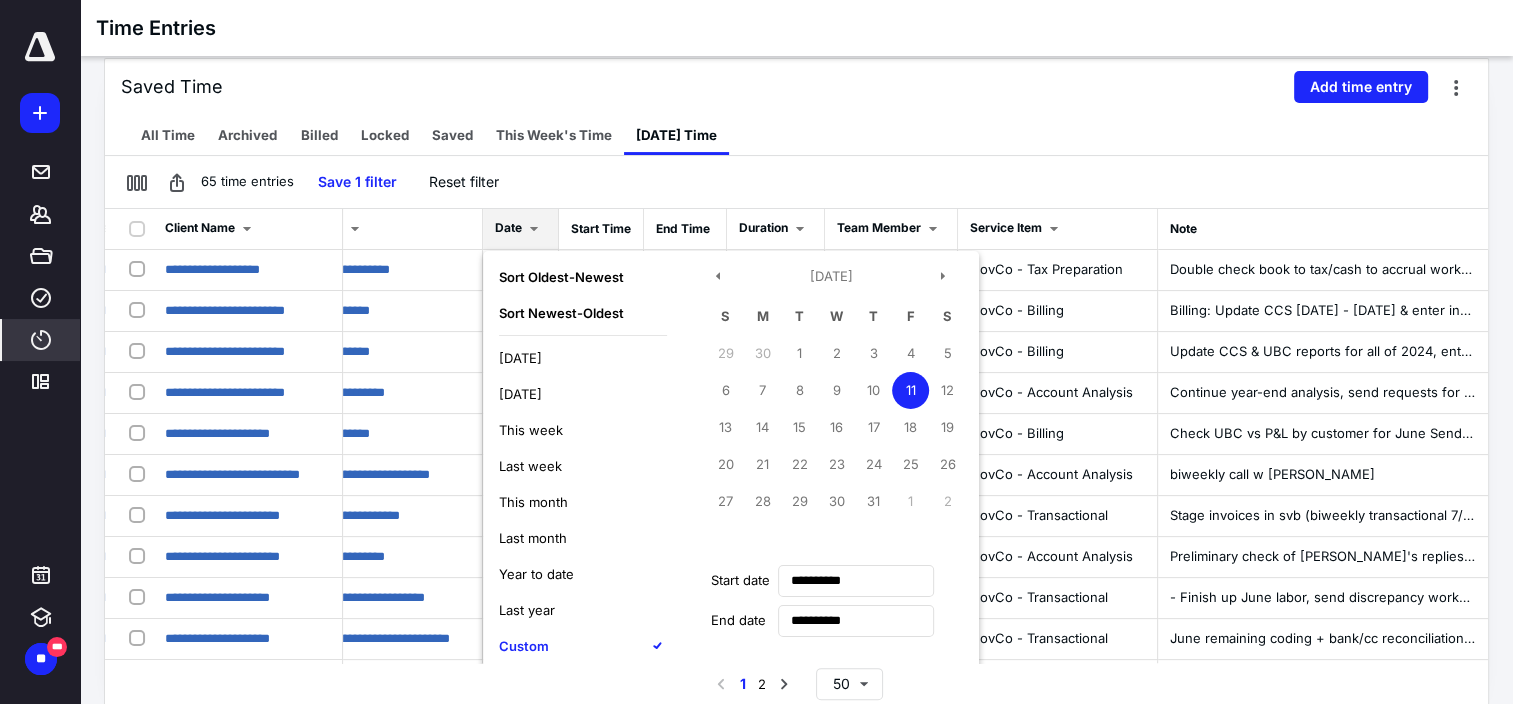 click on "[DATE]" at bounding box center (520, 358) 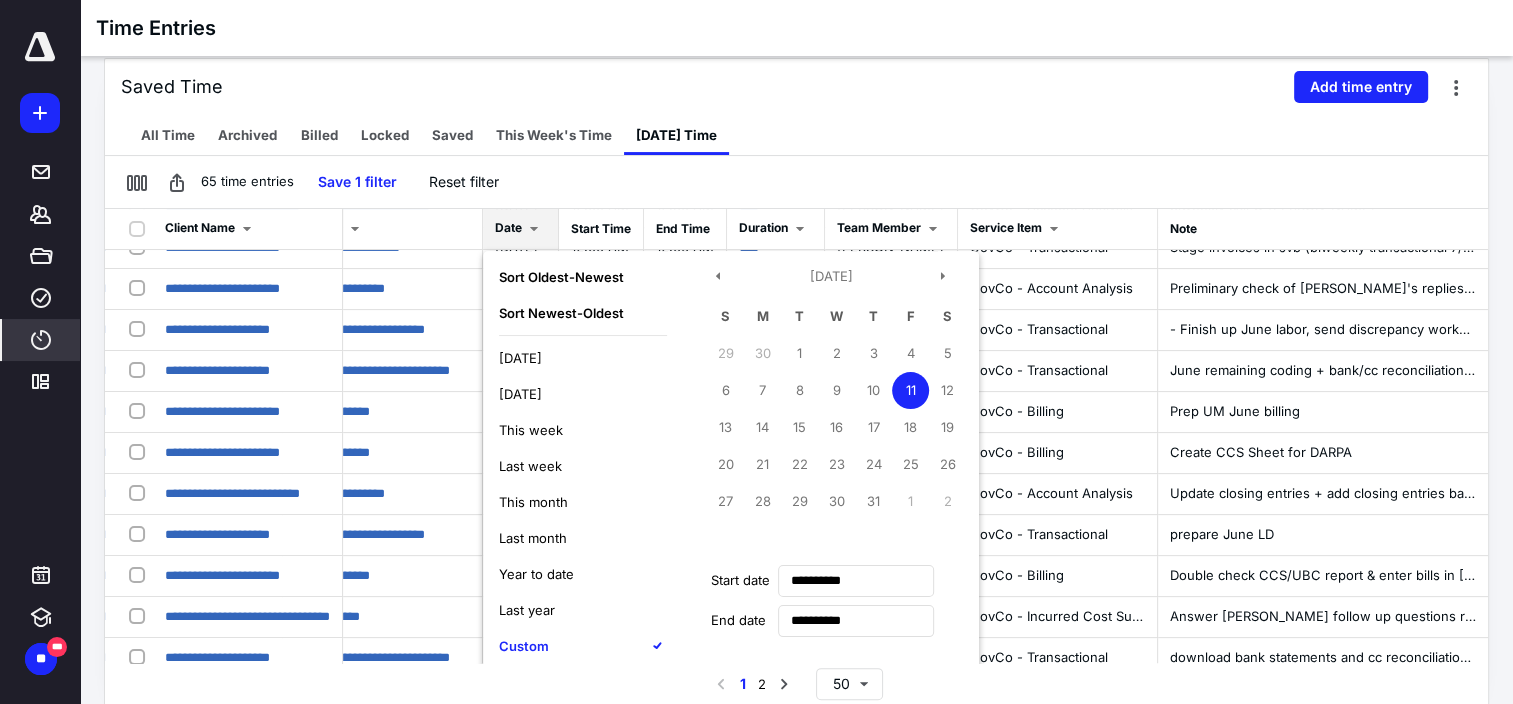 click on "[DATE]" at bounding box center (520, 358) 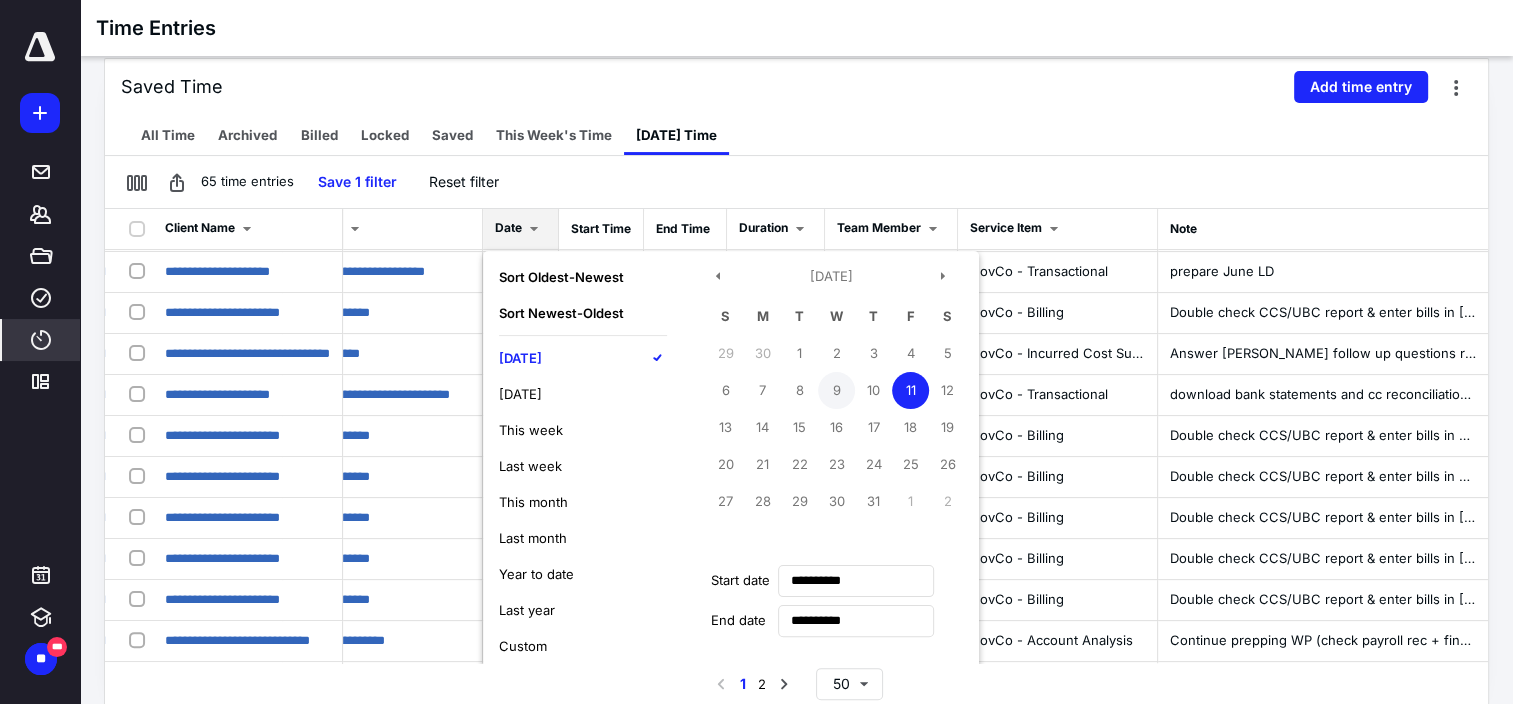 scroll, scrollTop: 368, scrollLeft: 503, axis: both 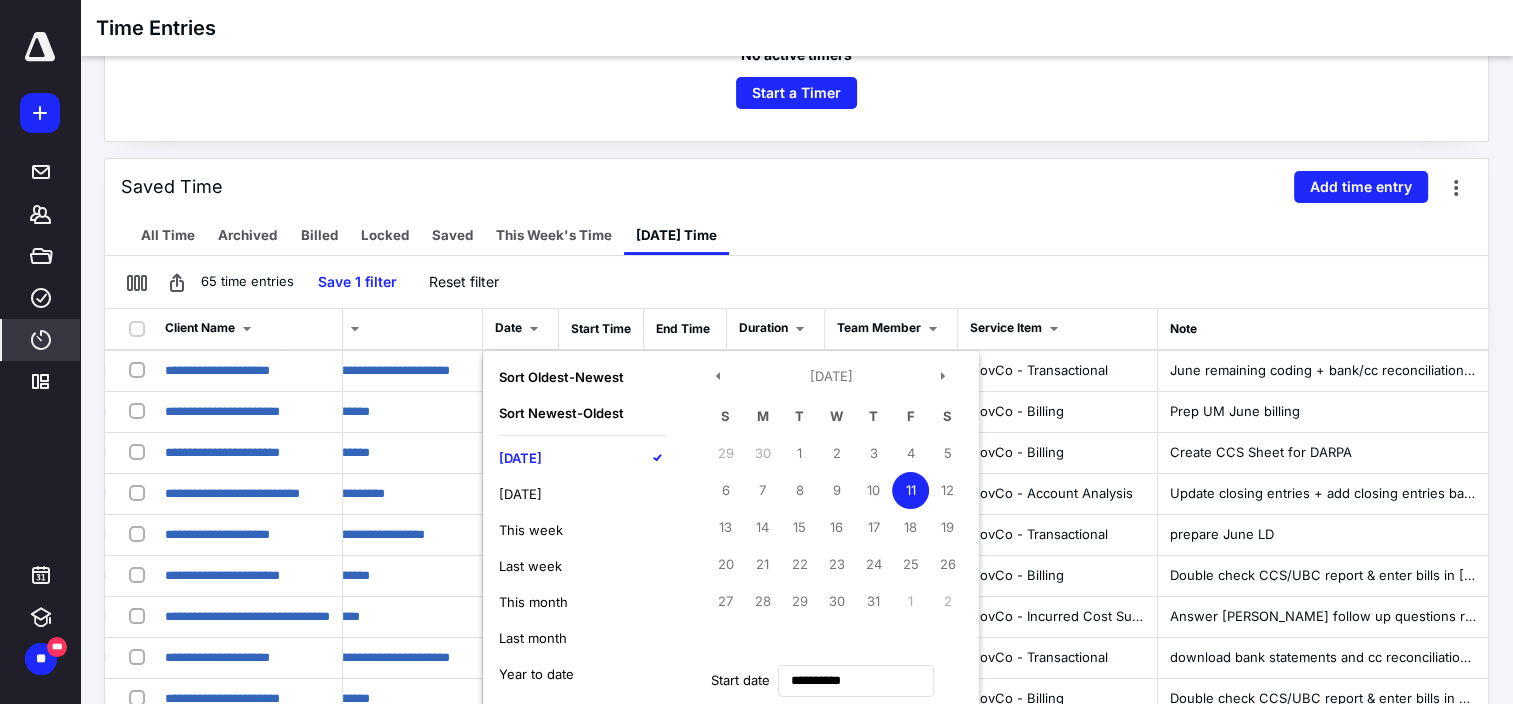 click on "No active timers Start a Timer" at bounding box center (796, 33) 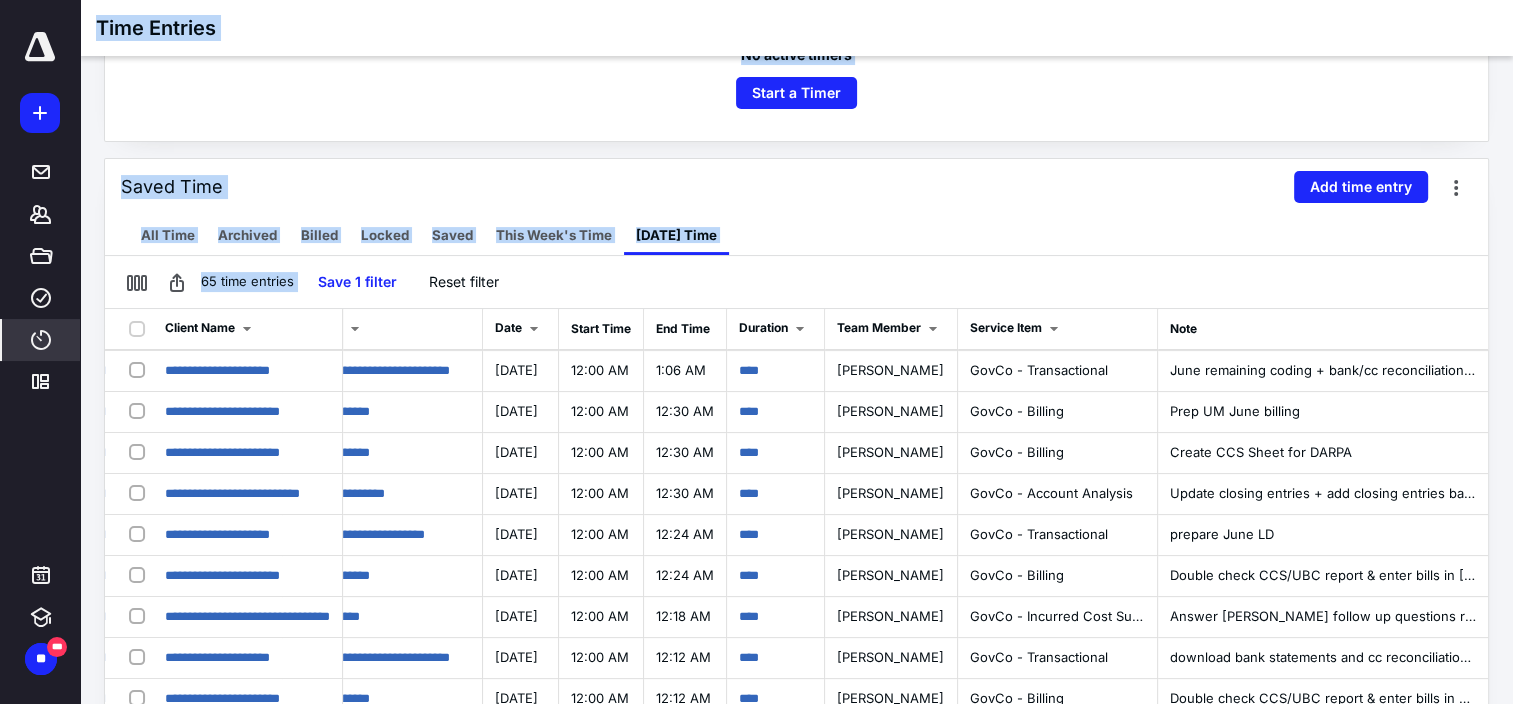 drag, startPoint x: 685, startPoint y: 276, endPoint x: -4, endPoint y: 221, distance: 691.1917 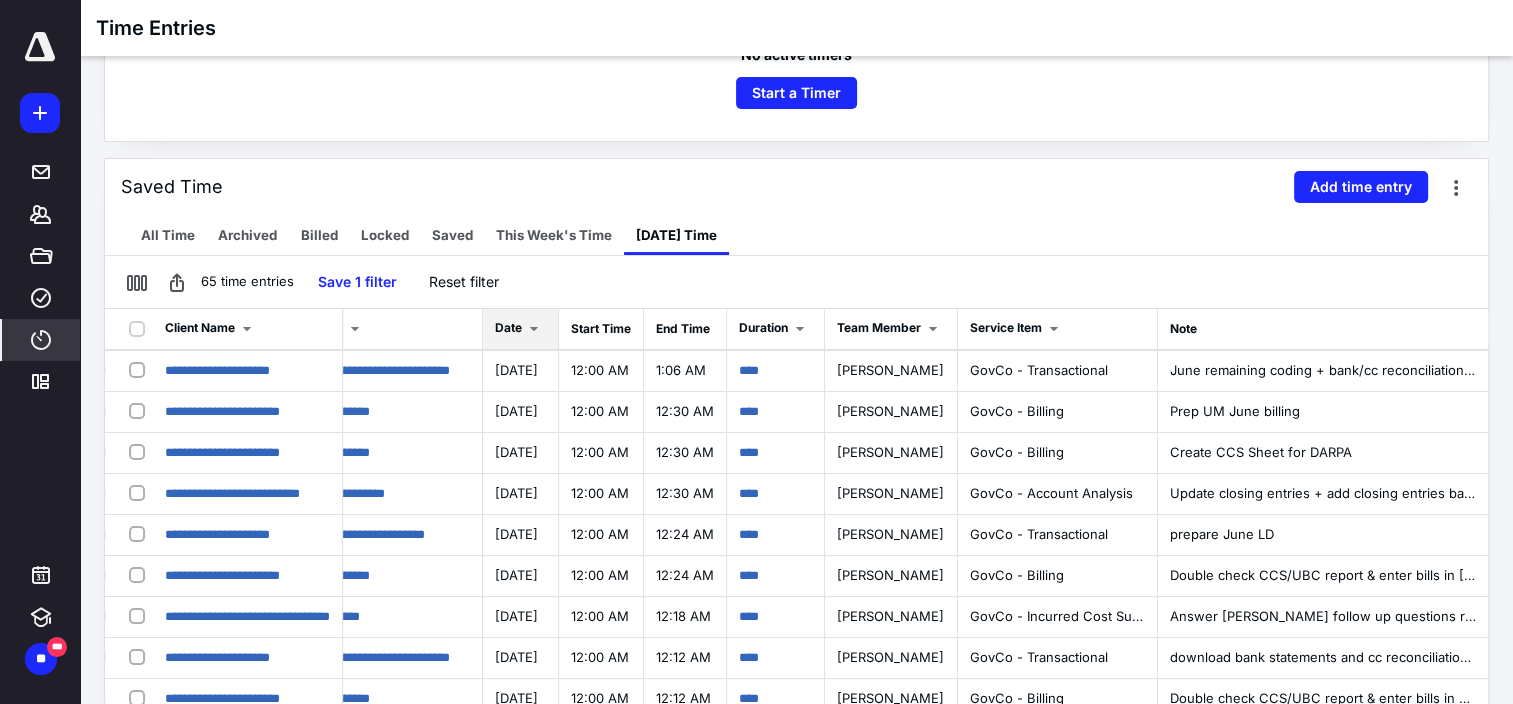 click at bounding box center (534, 329) 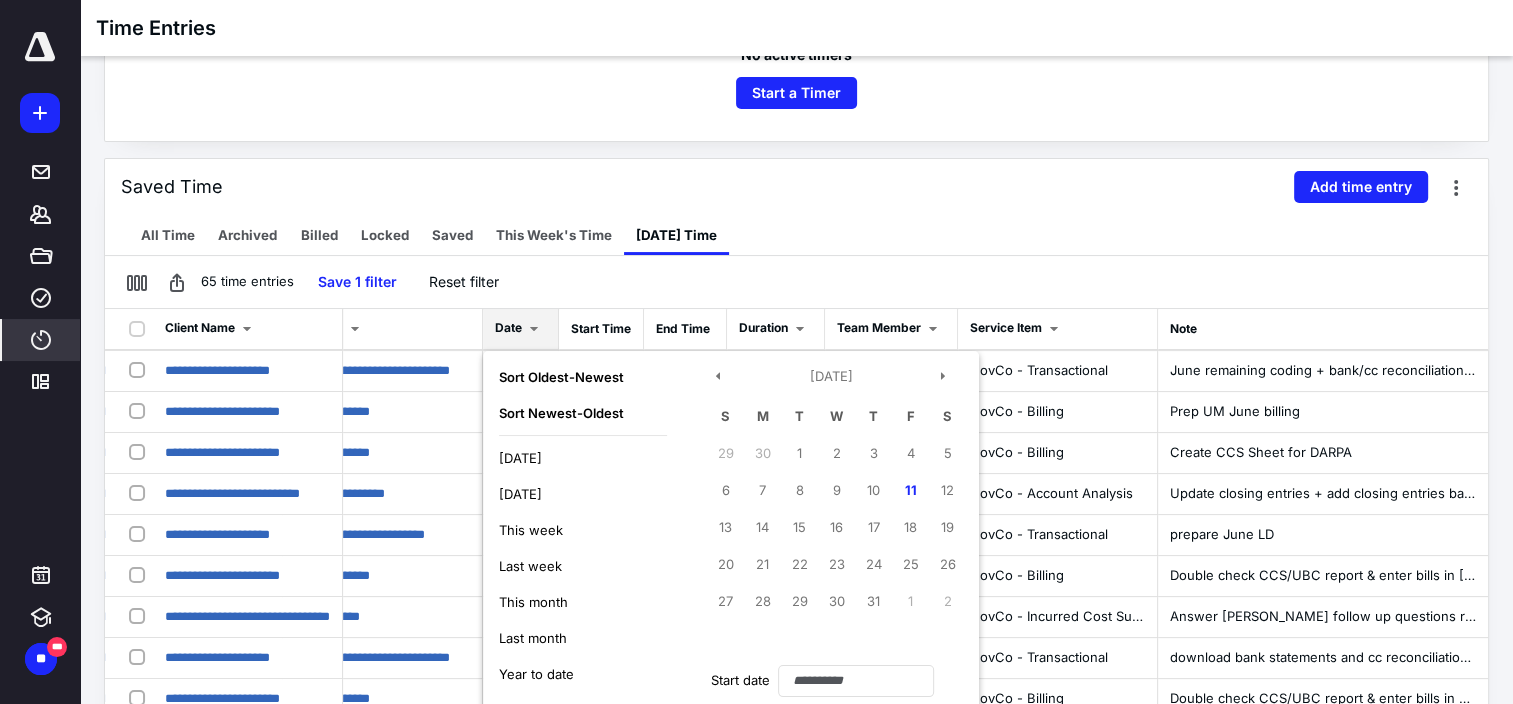 click on "[DATE]" at bounding box center (520, 458) 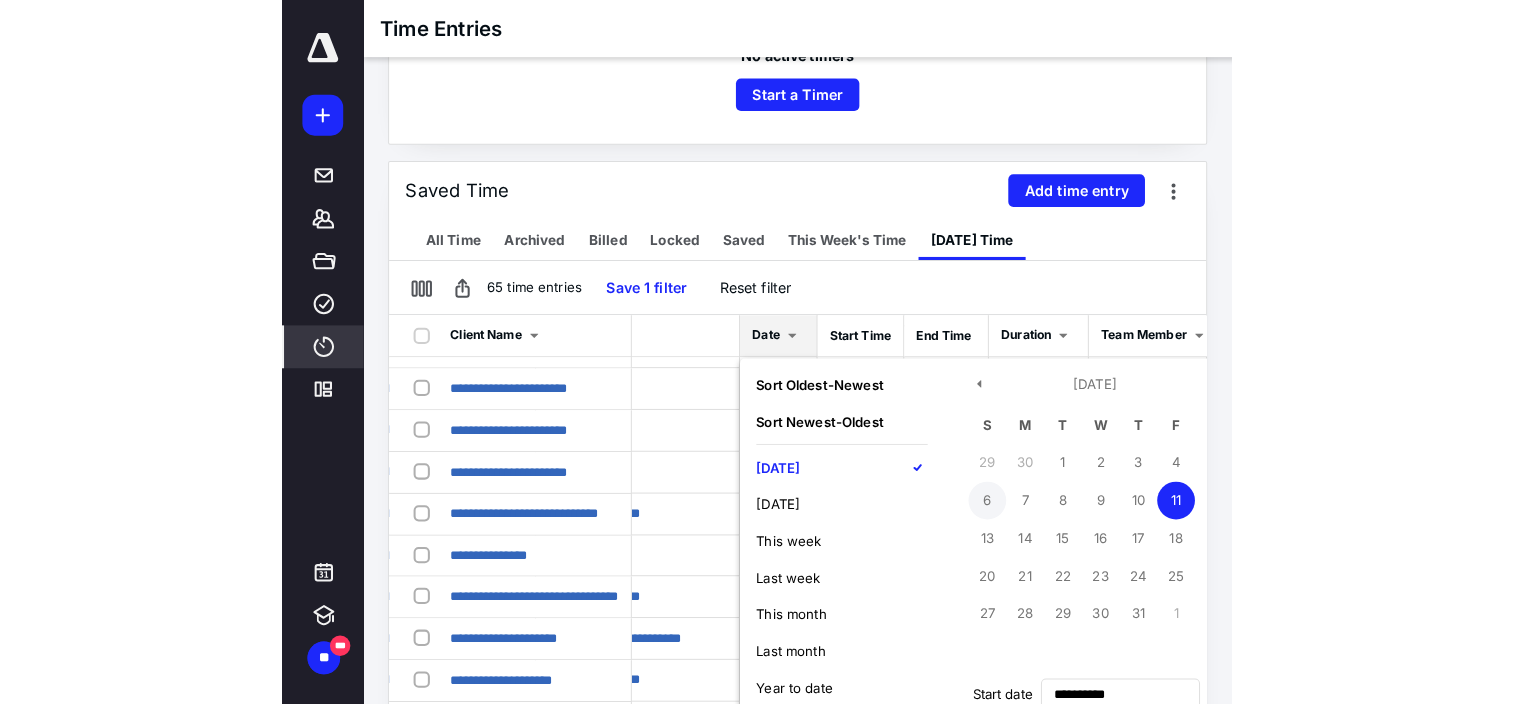 scroll, scrollTop: 1368, scrollLeft: 503, axis: both 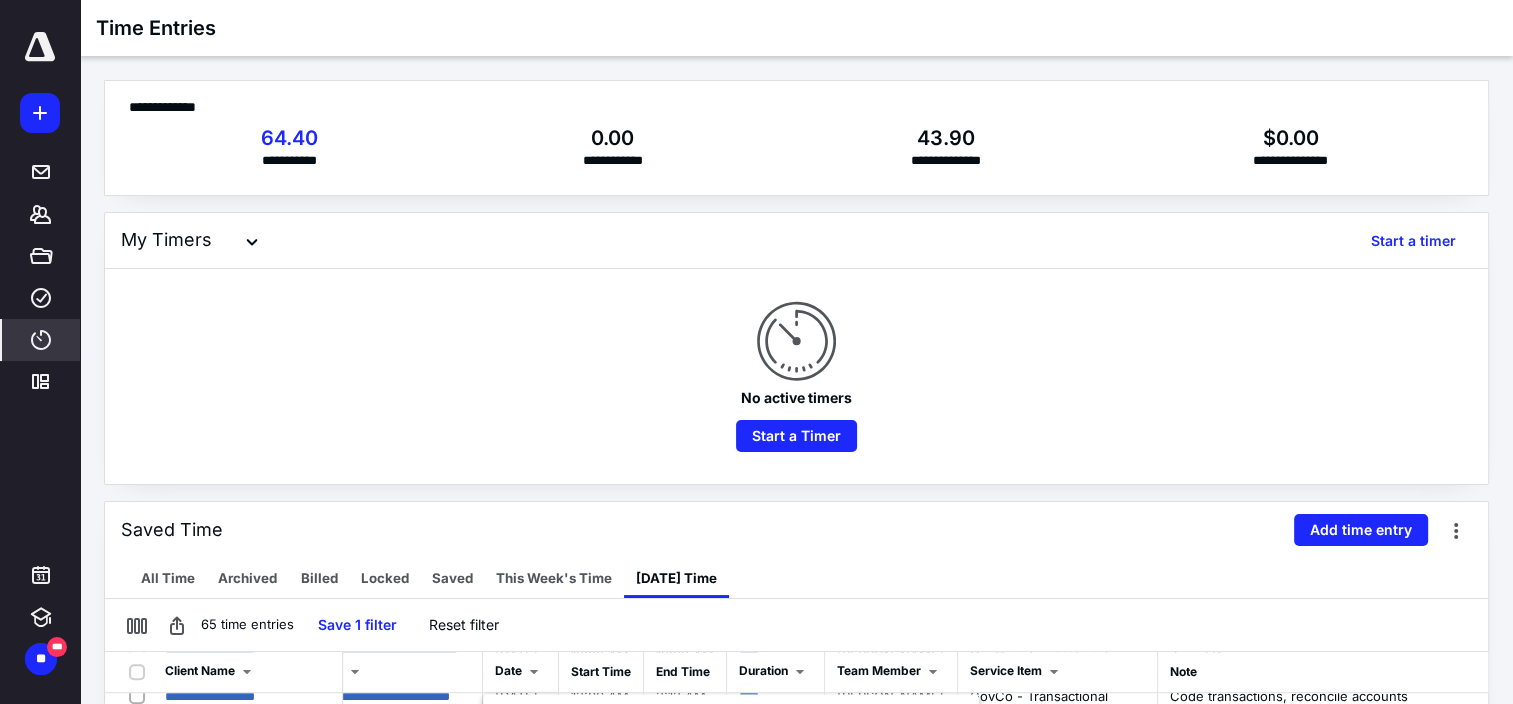 click on "**********" at bounding box center [796, 602] 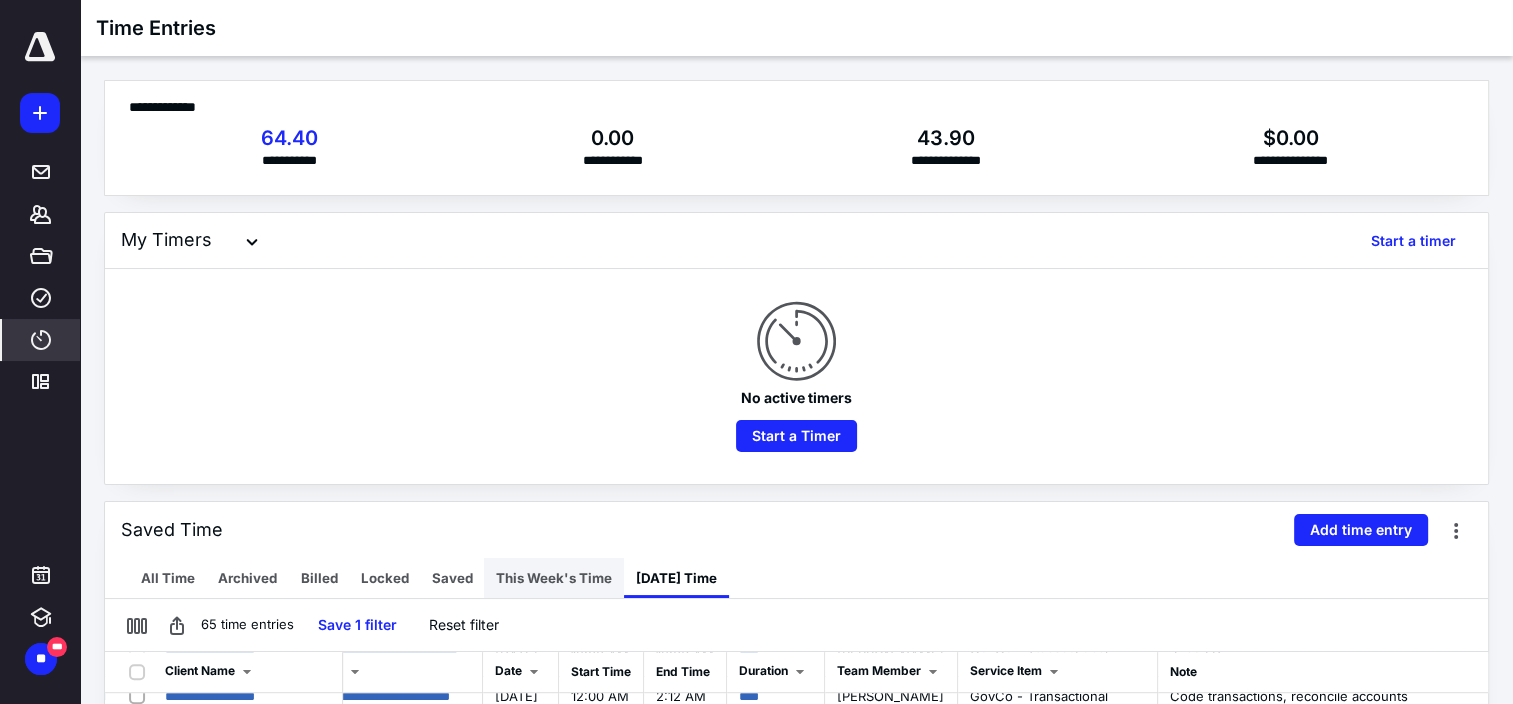 click on "This Week's Time" at bounding box center [554, 578] 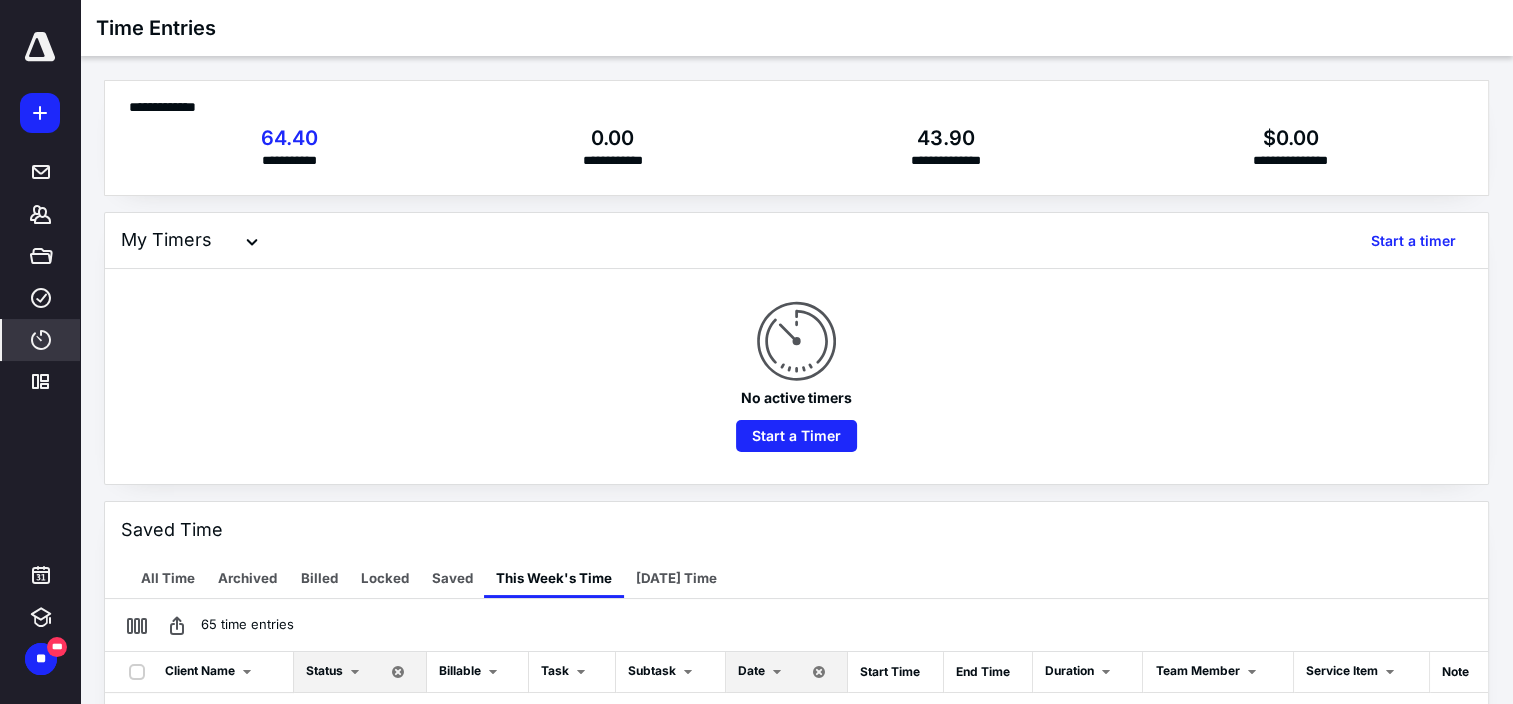 scroll, scrollTop: 0, scrollLeft: 0, axis: both 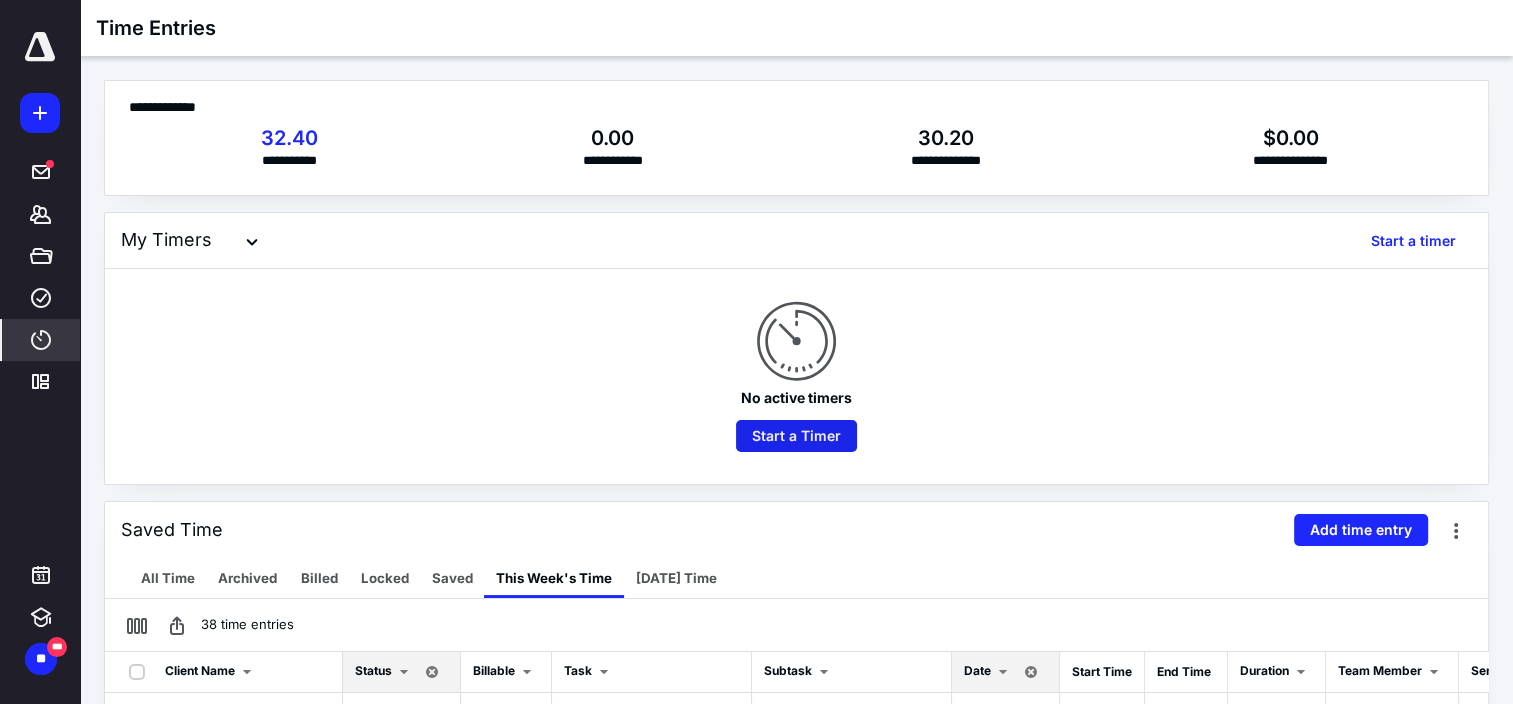 click on "Start a Timer" at bounding box center (796, 436) 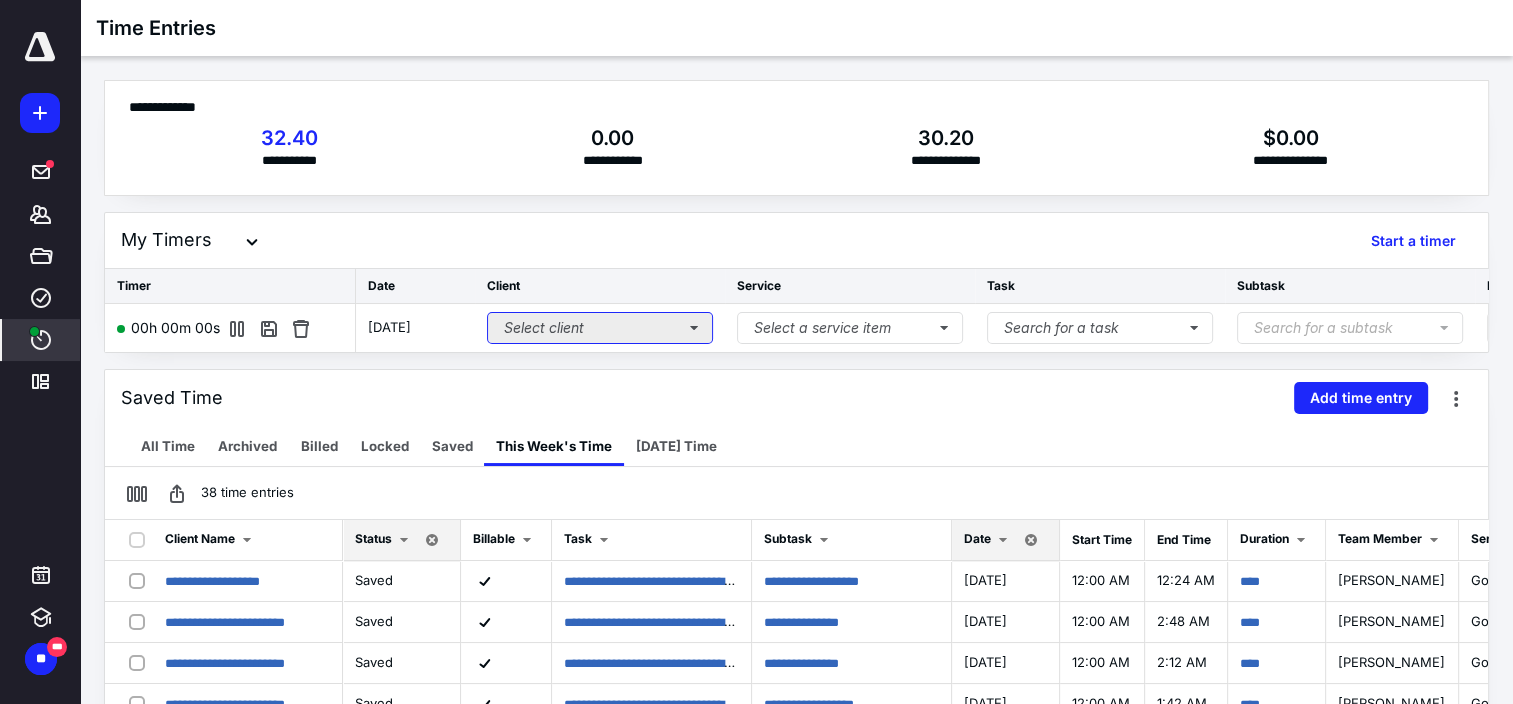 click on "Select client" at bounding box center (600, 328) 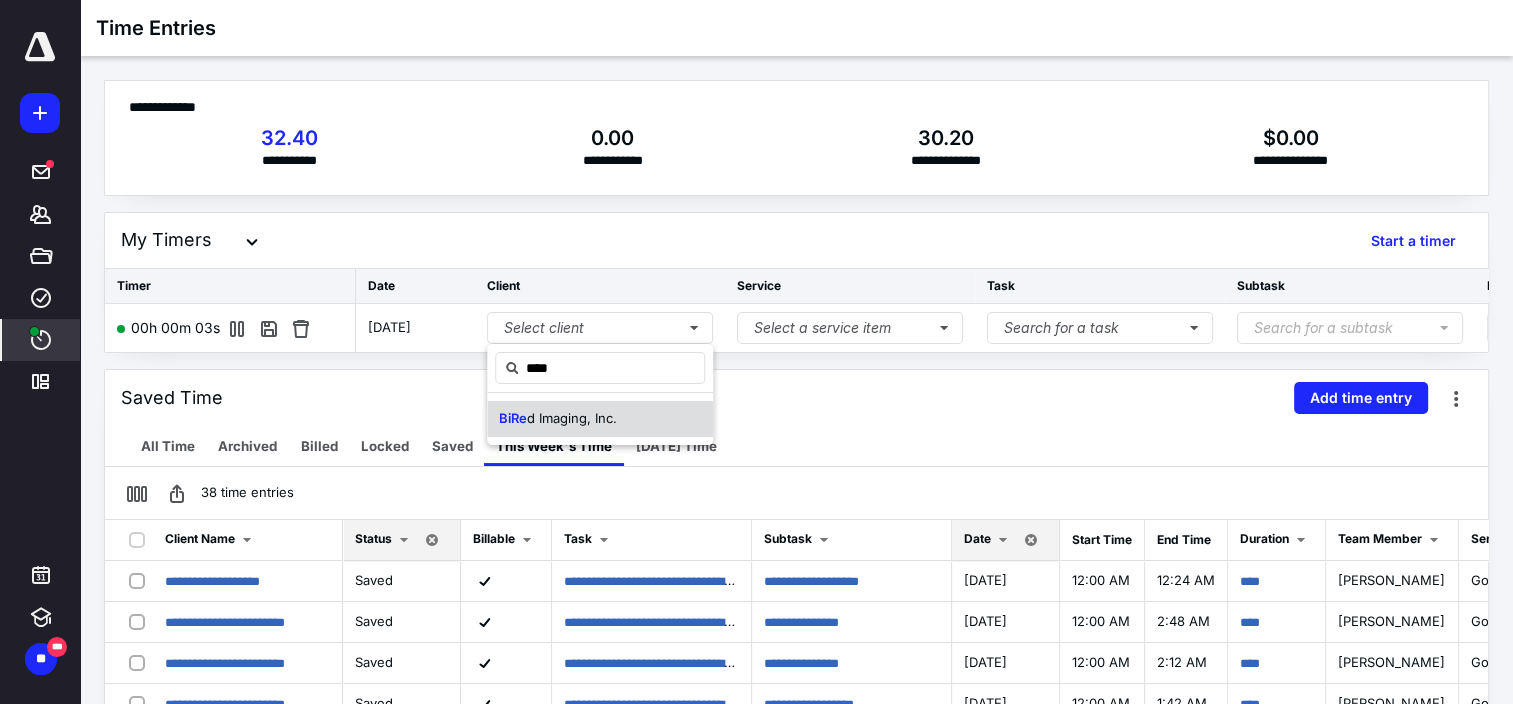 click on "d Imaging, Inc." at bounding box center (572, 418) 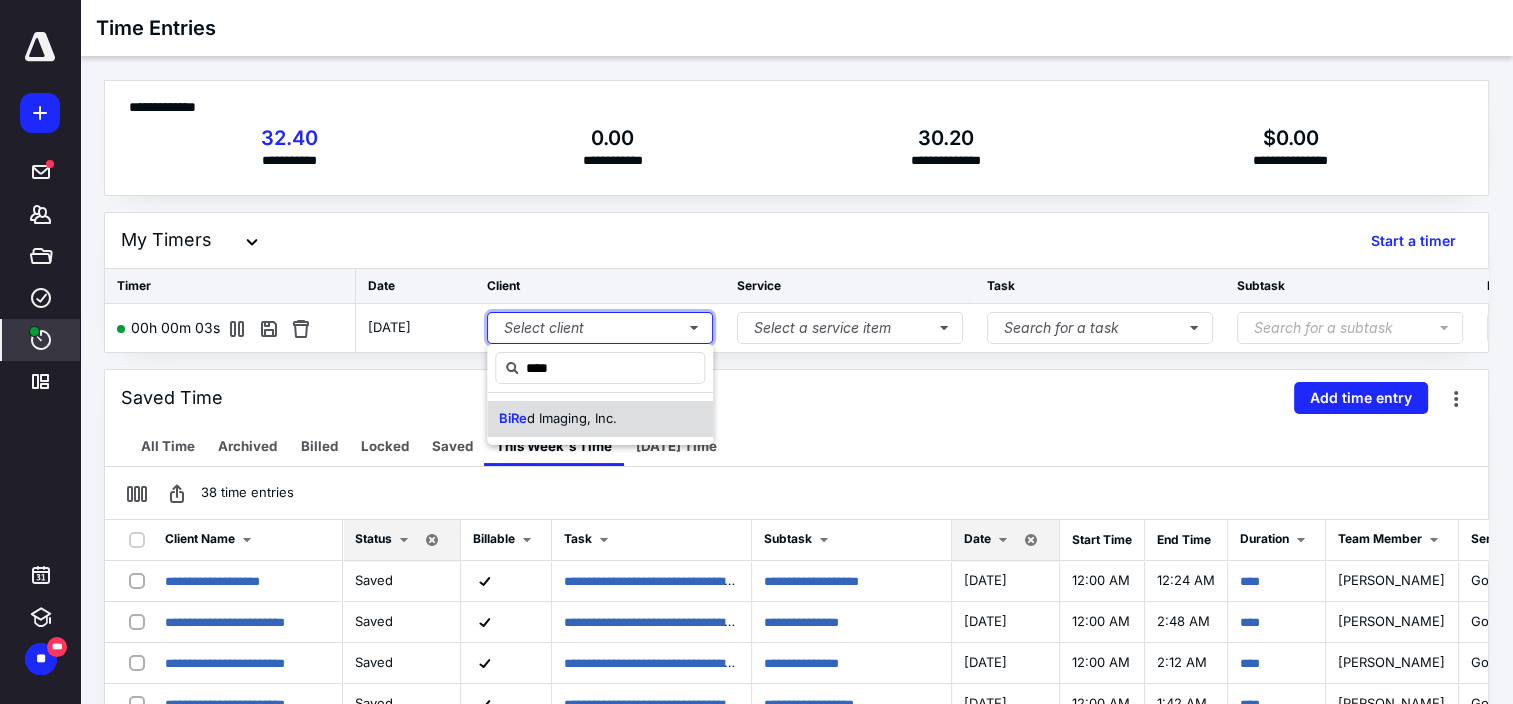 type 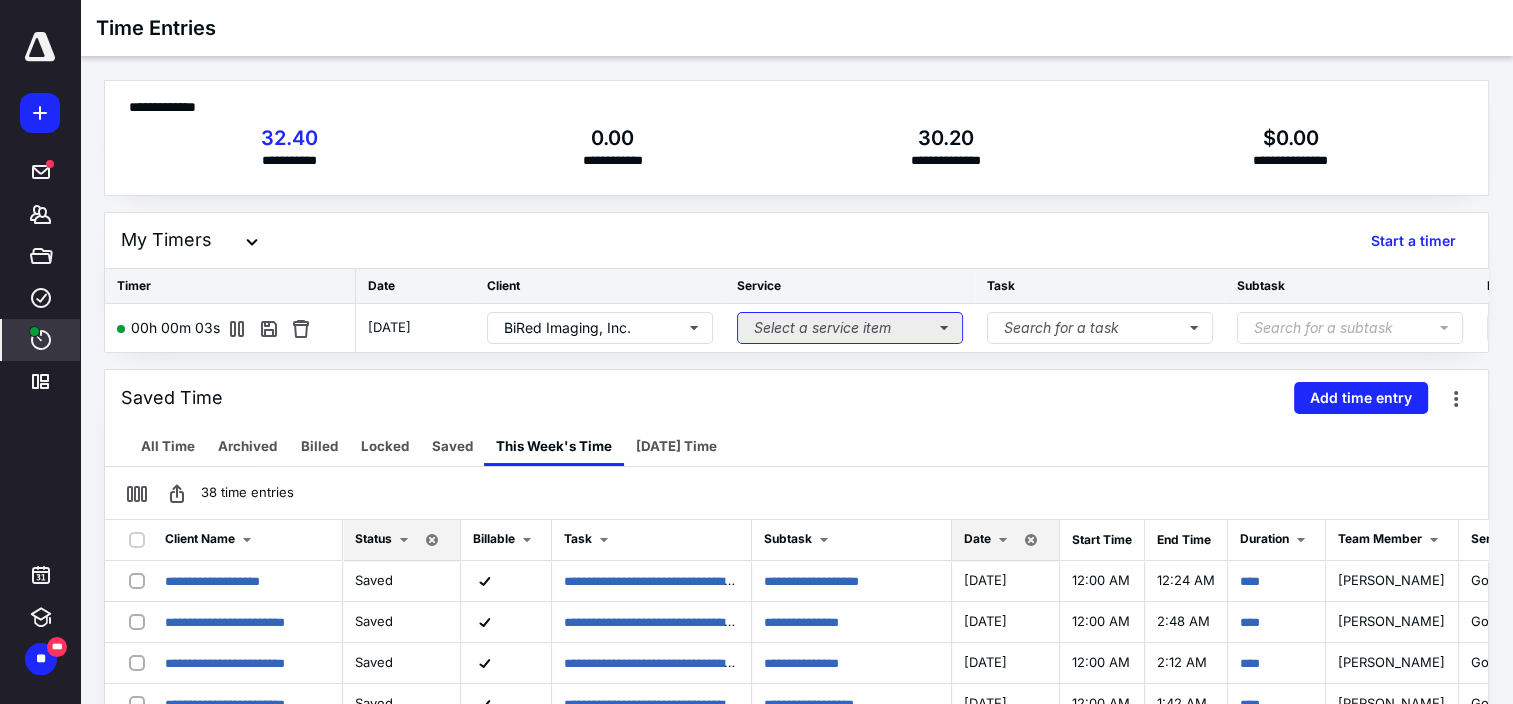 click on "Select a service item" at bounding box center [850, 328] 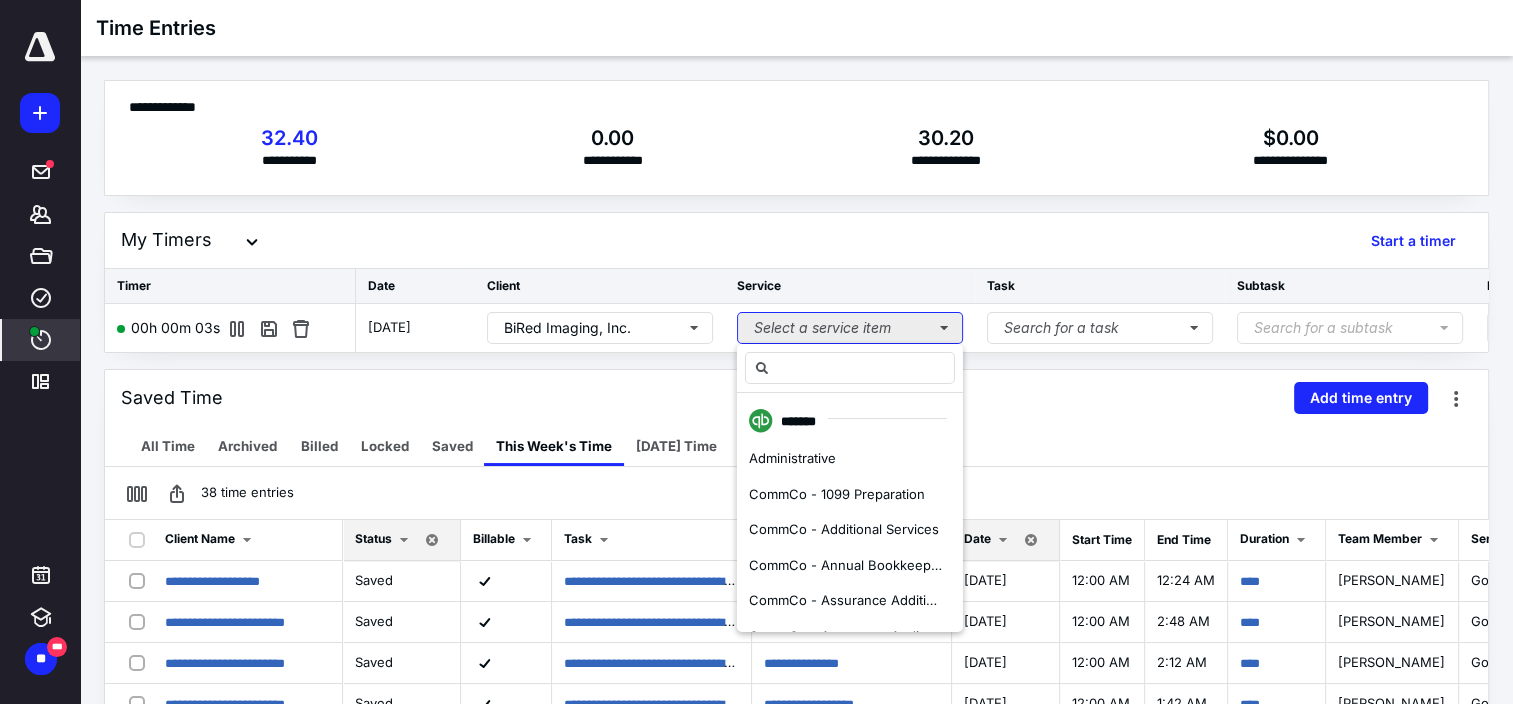 click on "Select a service item" at bounding box center [850, 328] 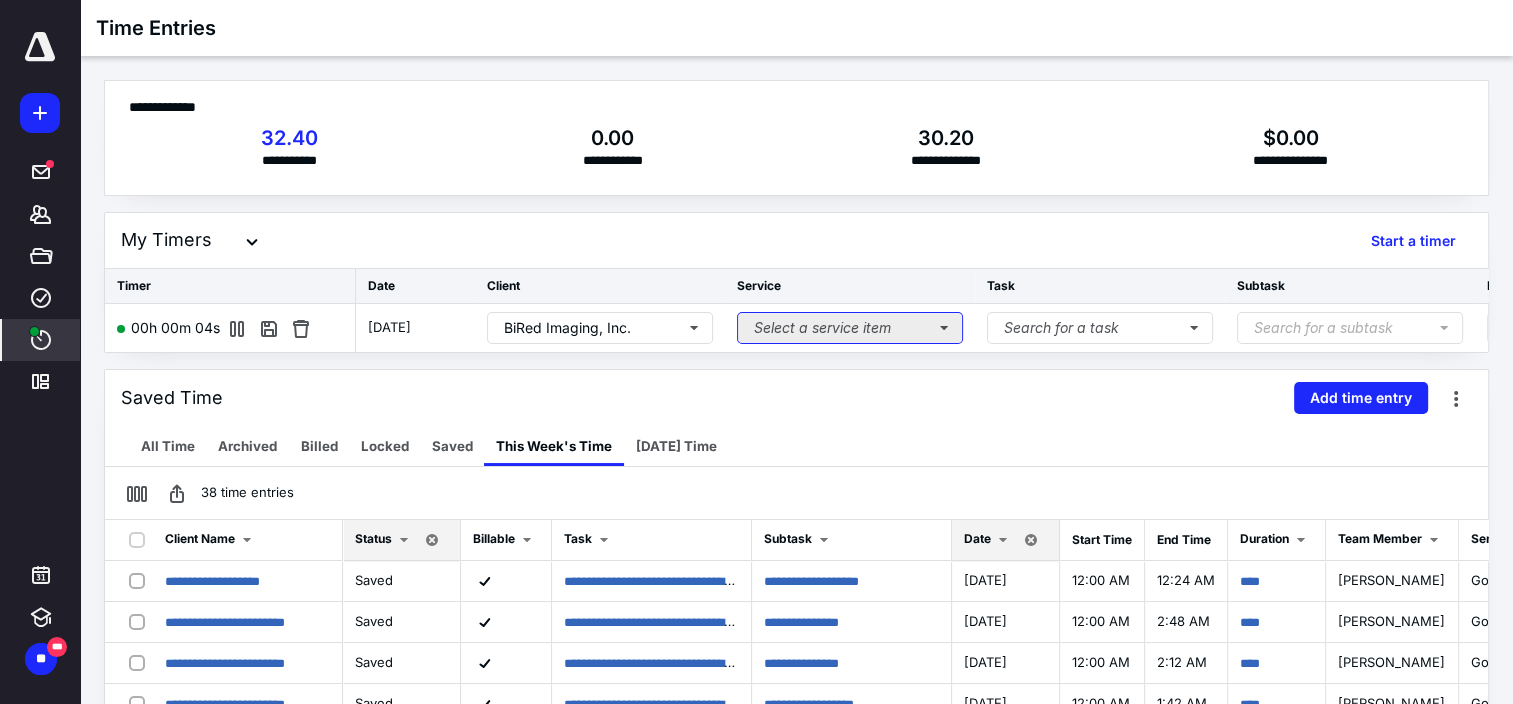 click on "Select a service item" at bounding box center (850, 328) 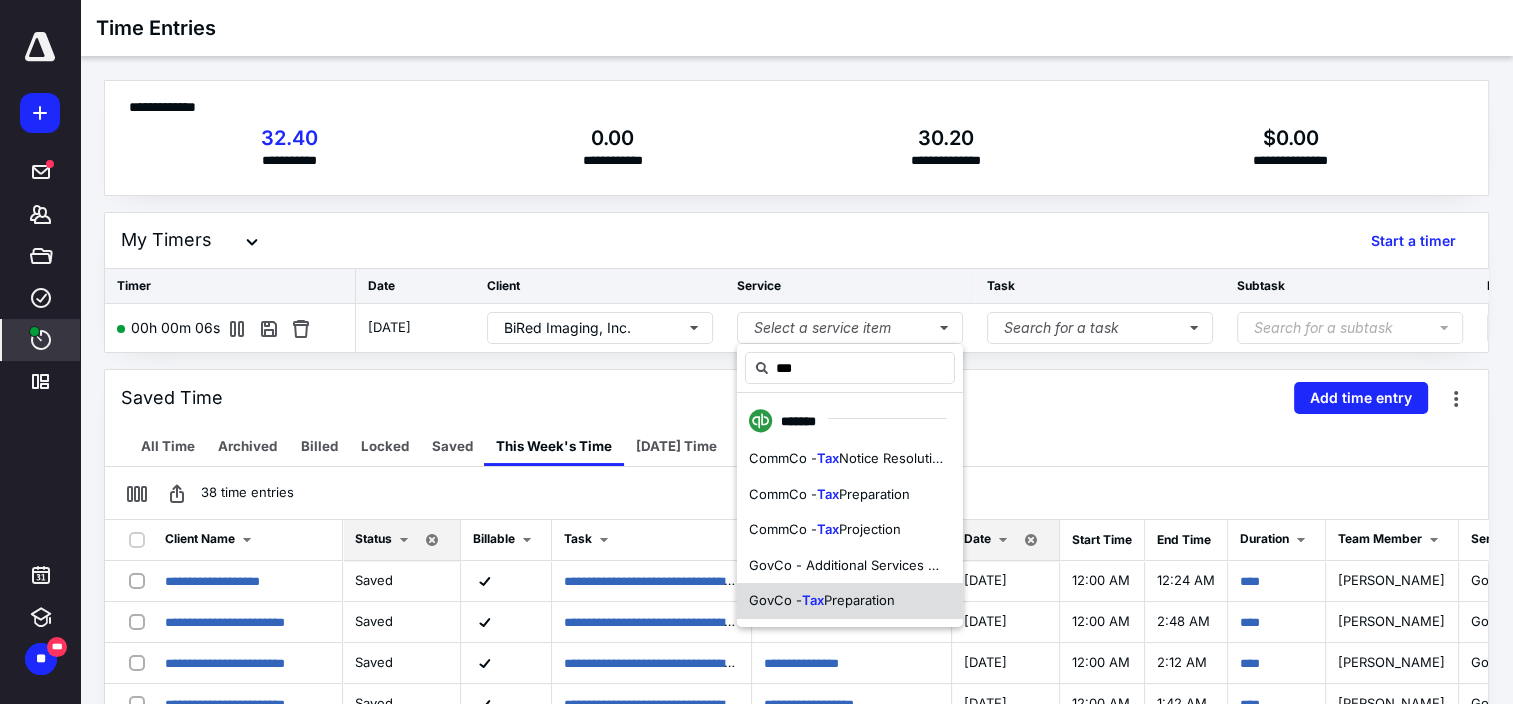 click on "Preparation" at bounding box center [859, 600] 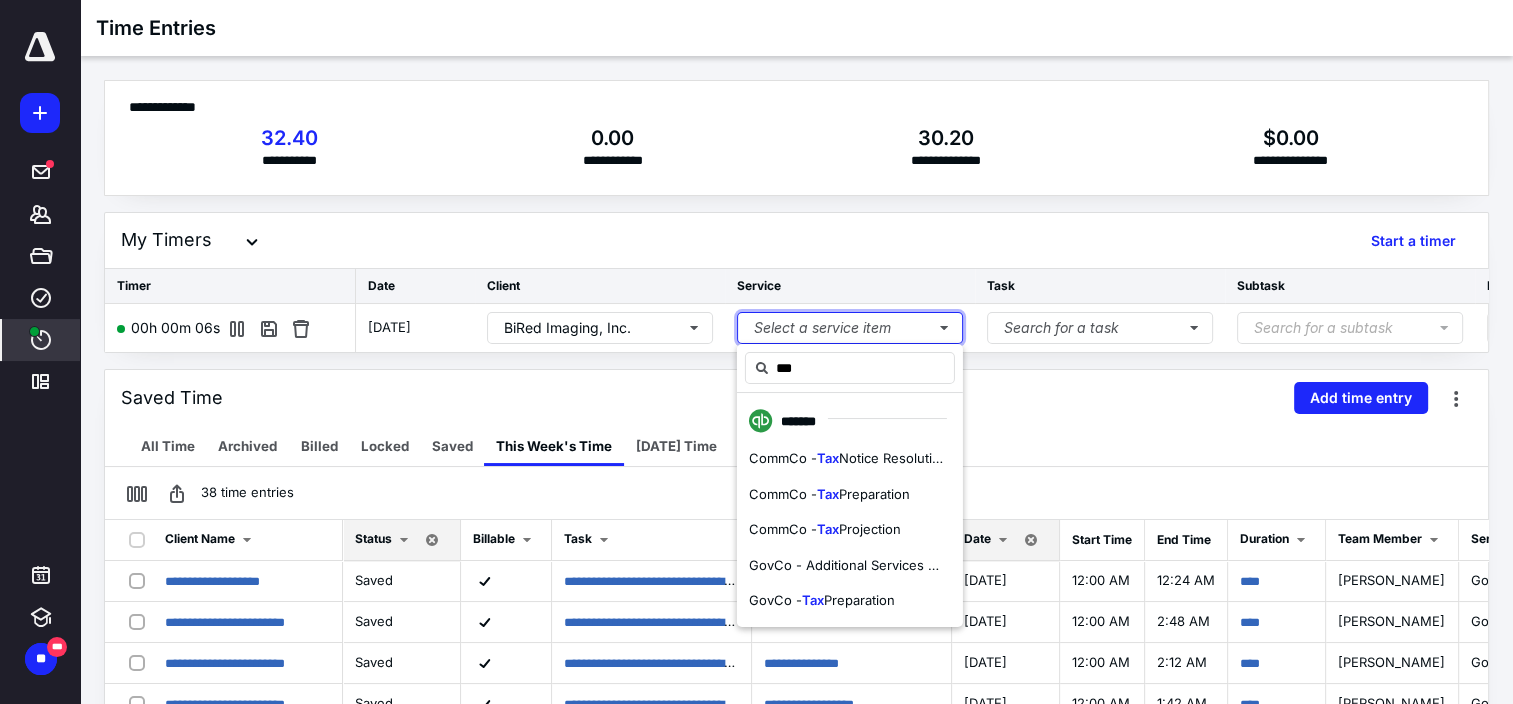 type 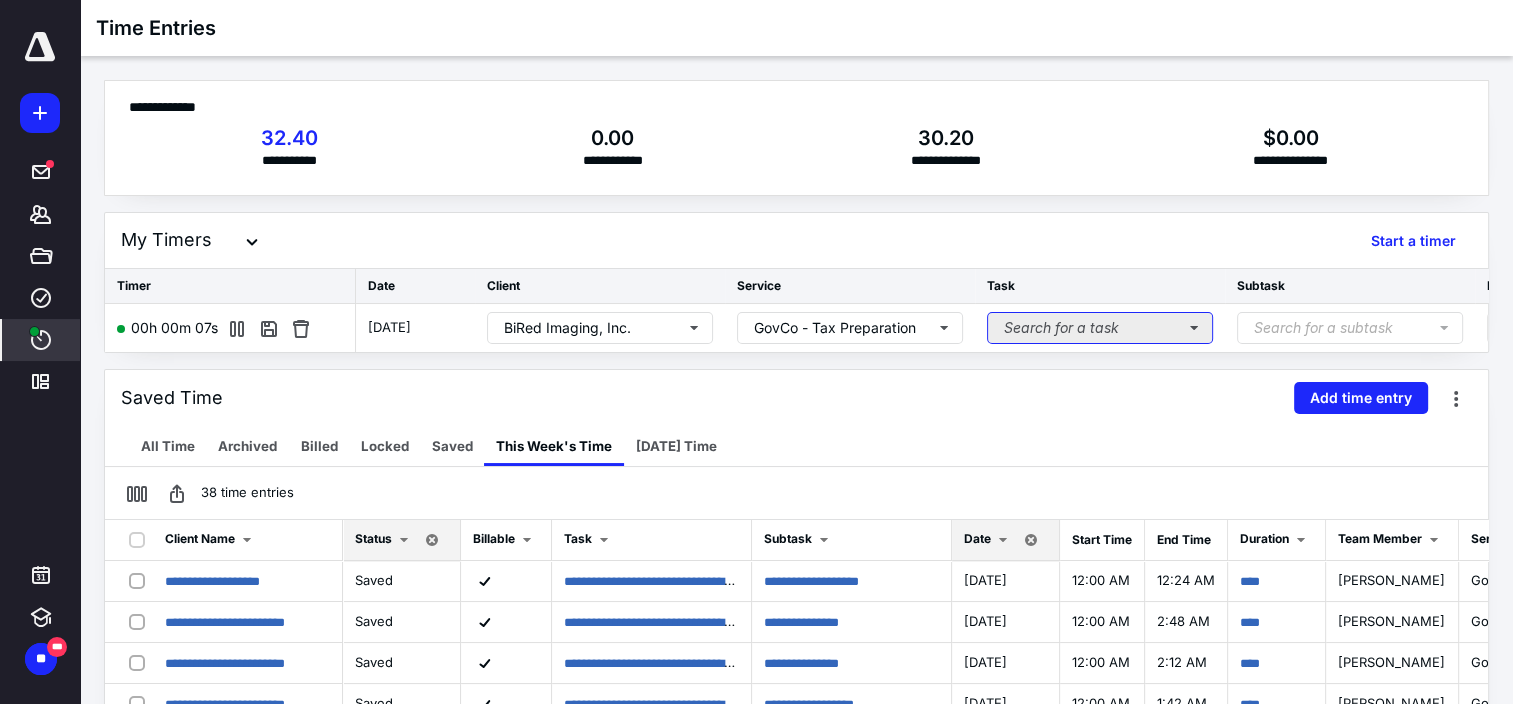 click on "Search for a task" at bounding box center (1100, 328) 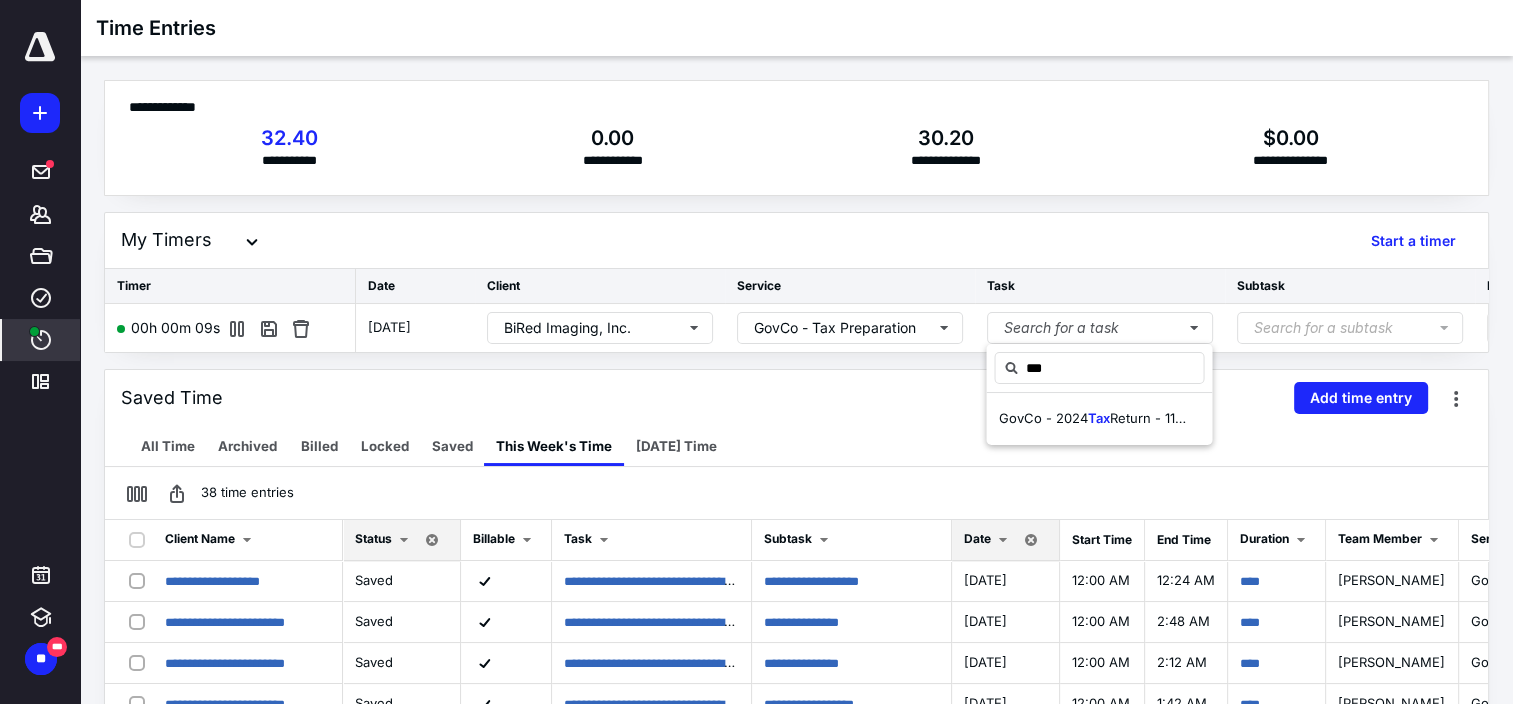 click on "GovCo - 2024" at bounding box center (1042, 418) 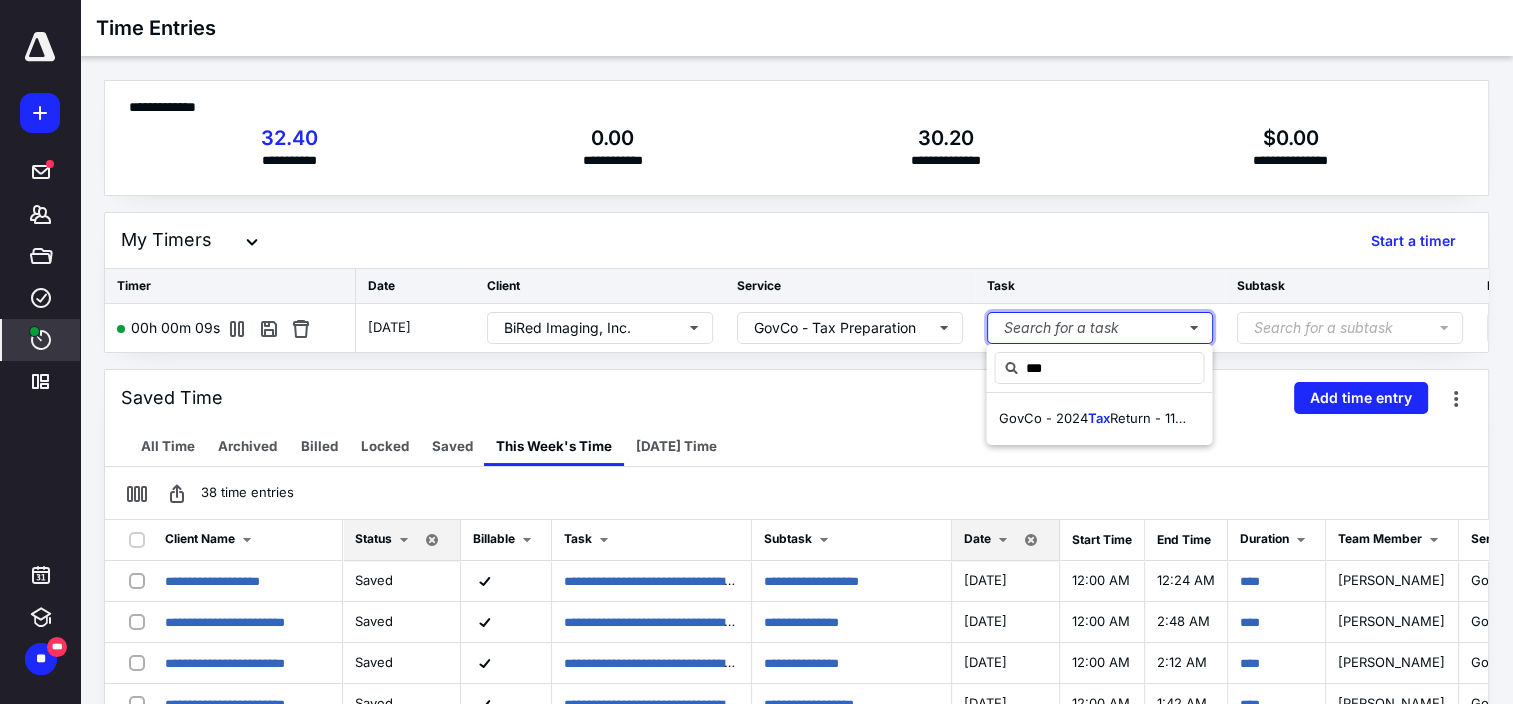 type 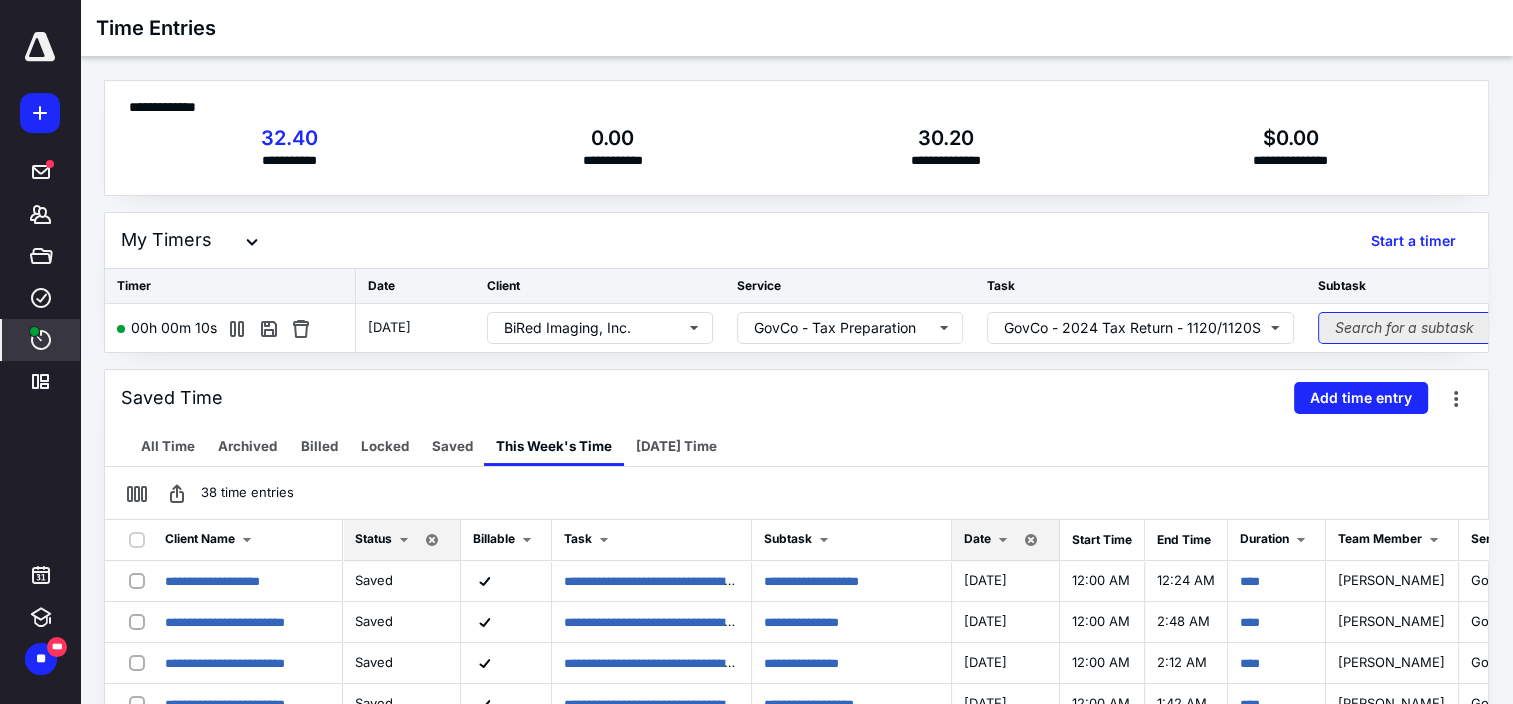 click on "Search for a subtask" at bounding box center (1431, 328) 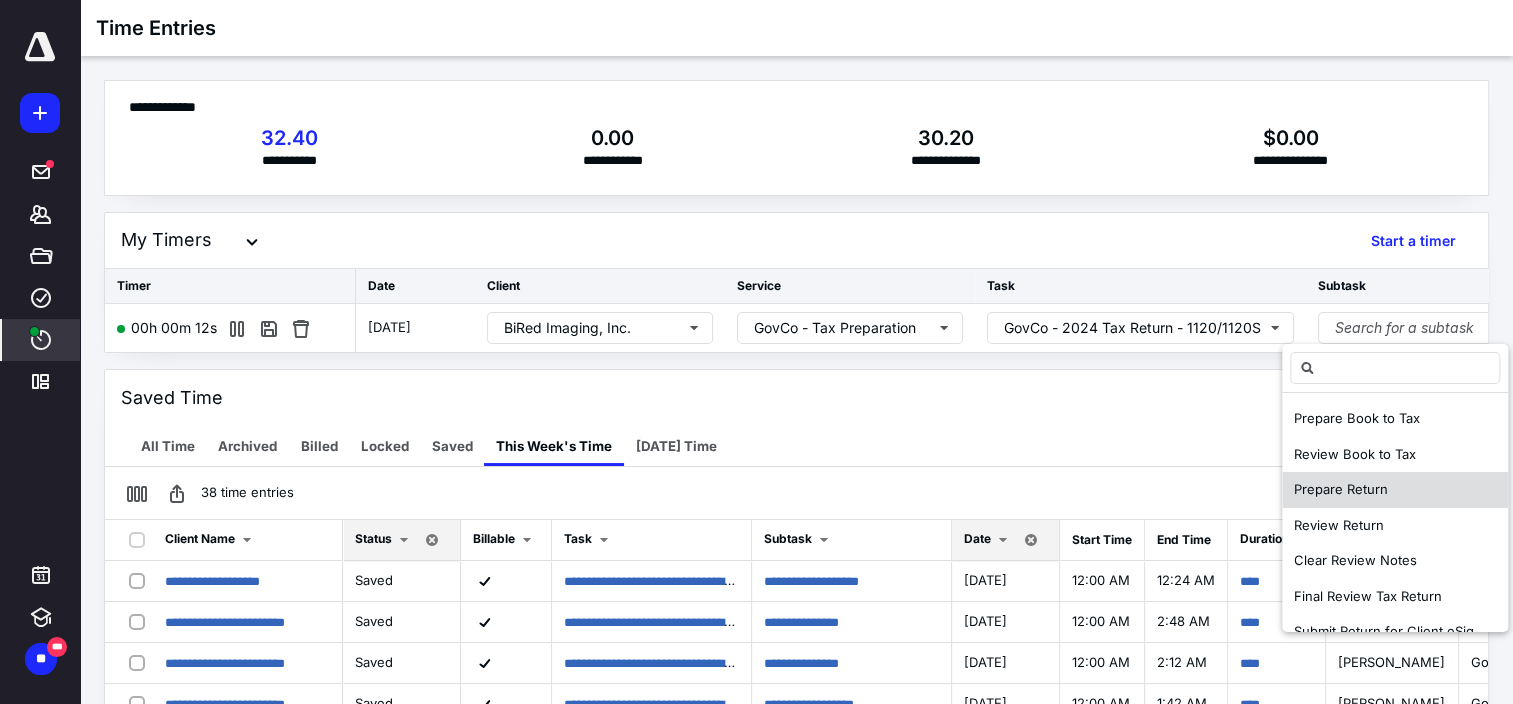 click on "Prepare Return" at bounding box center (1341, 489) 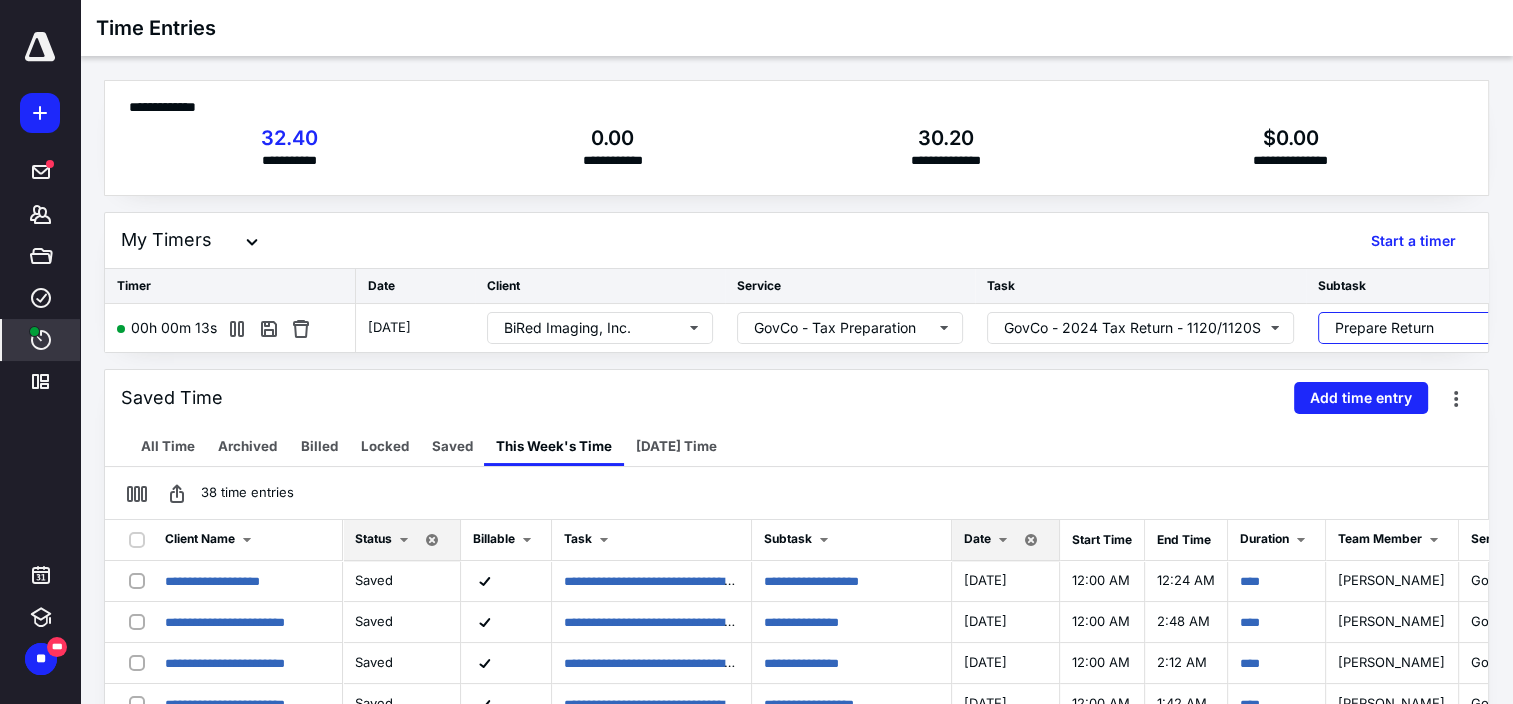 scroll, scrollTop: 0, scrollLeft: 465, axis: horizontal 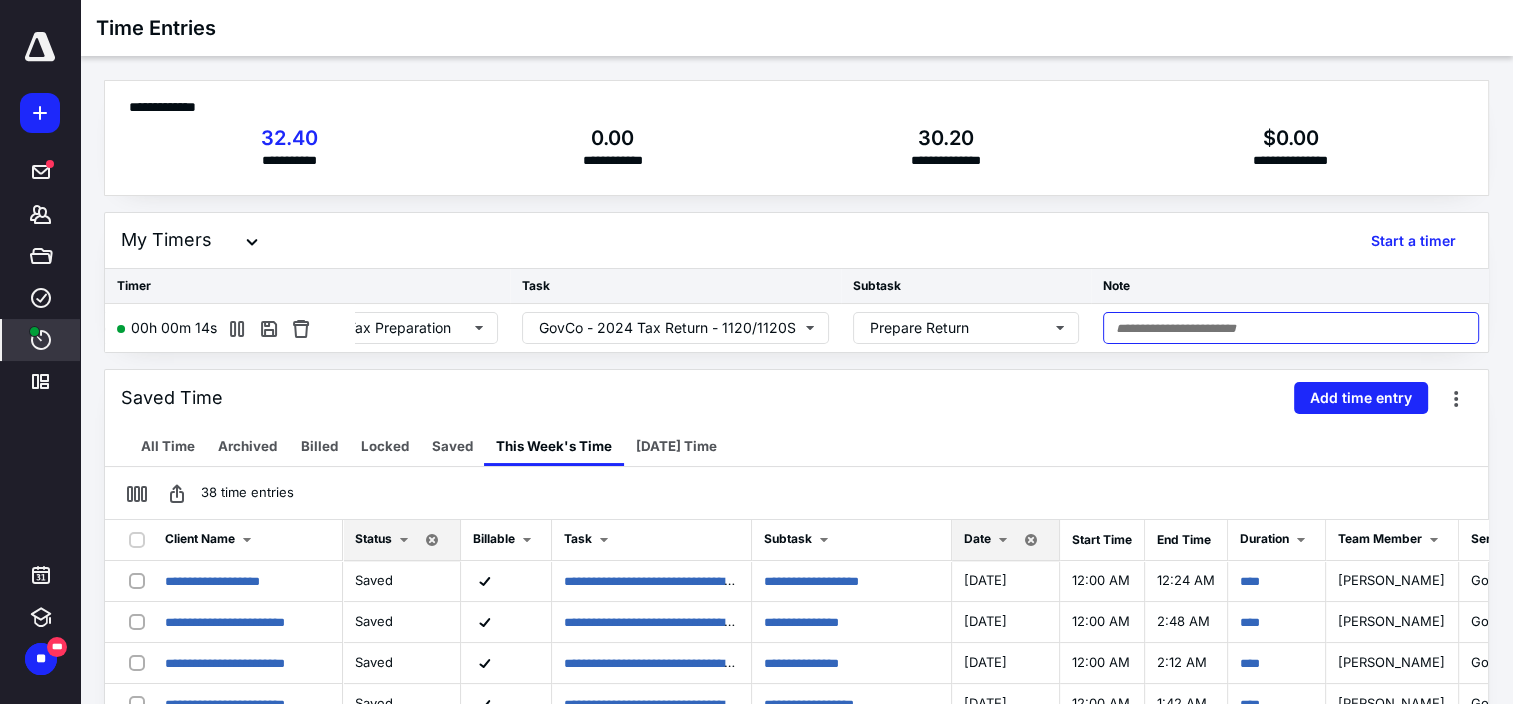 click at bounding box center [1291, 328] 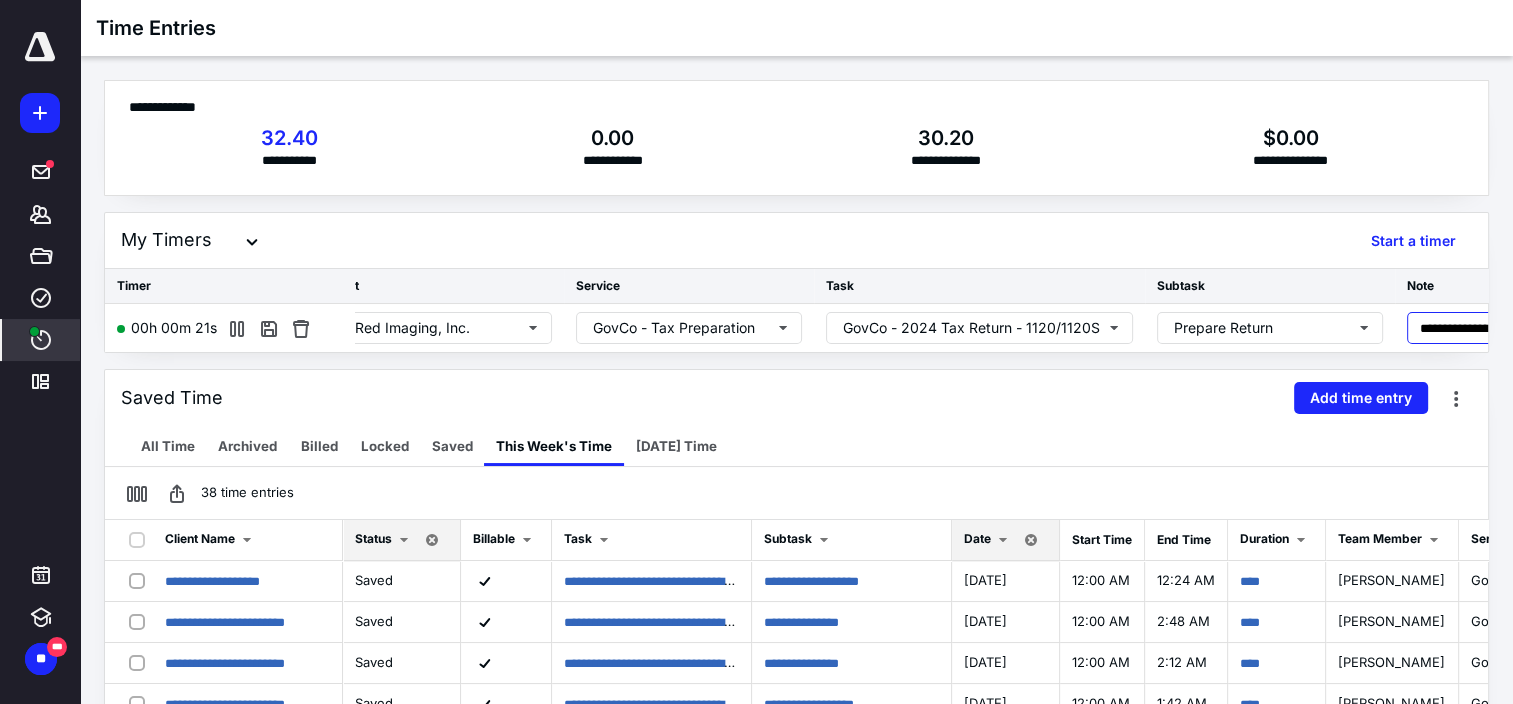 scroll, scrollTop: 0, scrollLeft: 0, axis: both 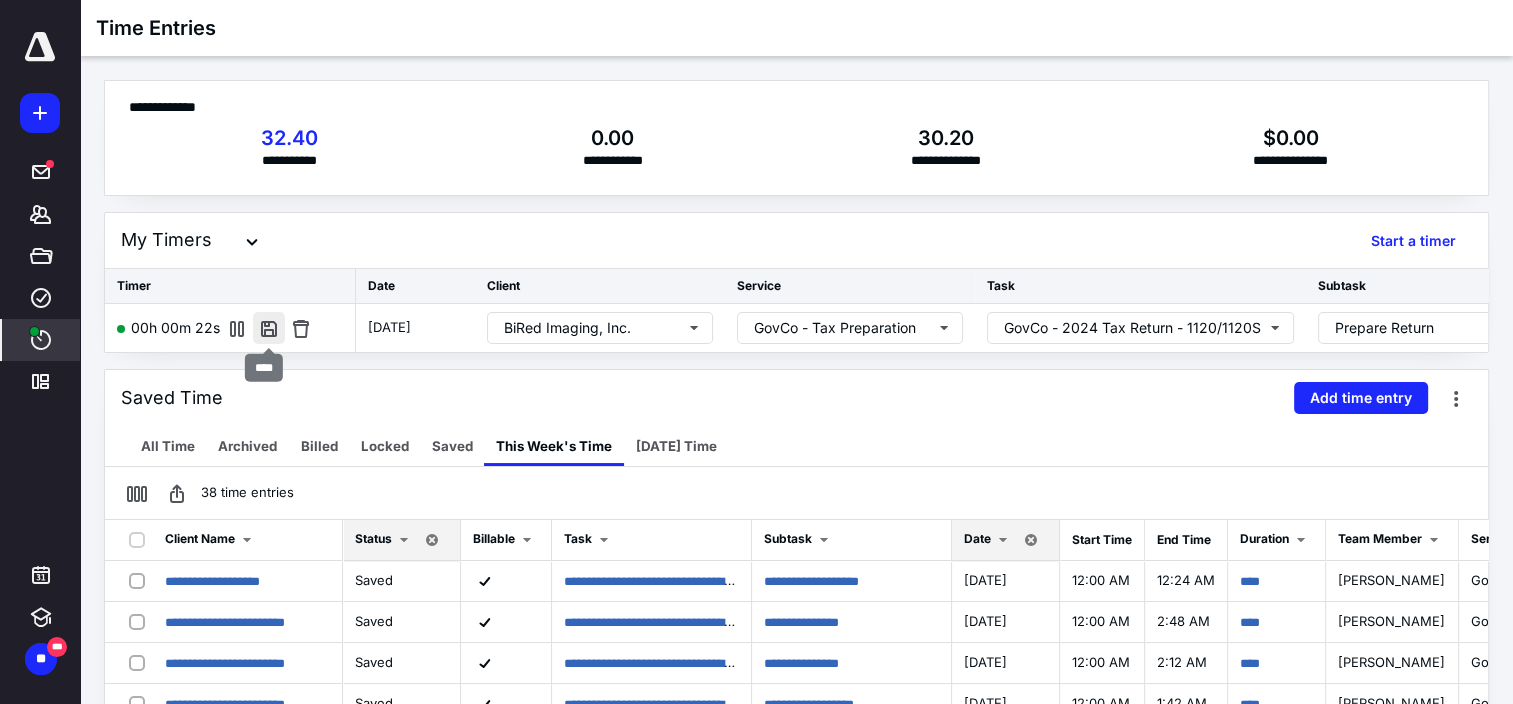 type on "**********" 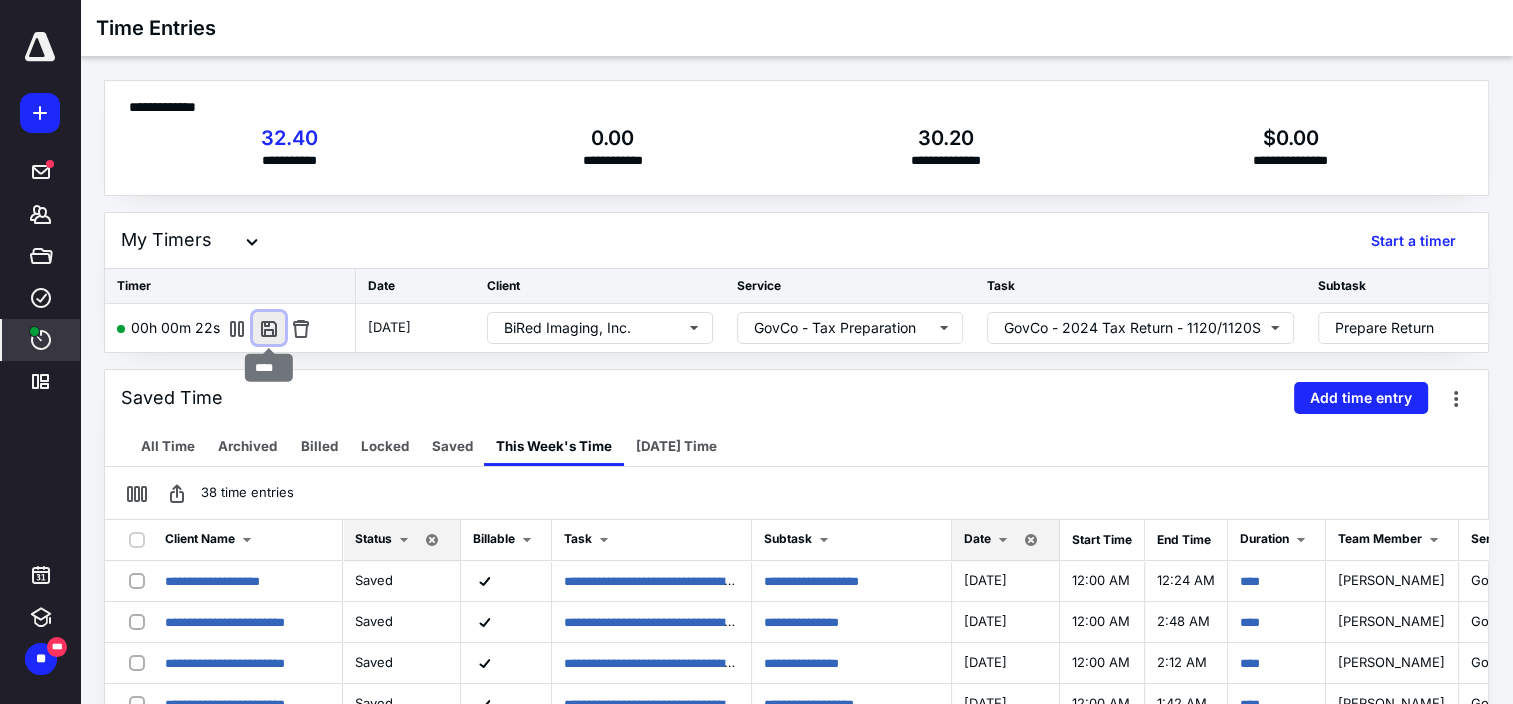 click at bounding box center [269, 328] 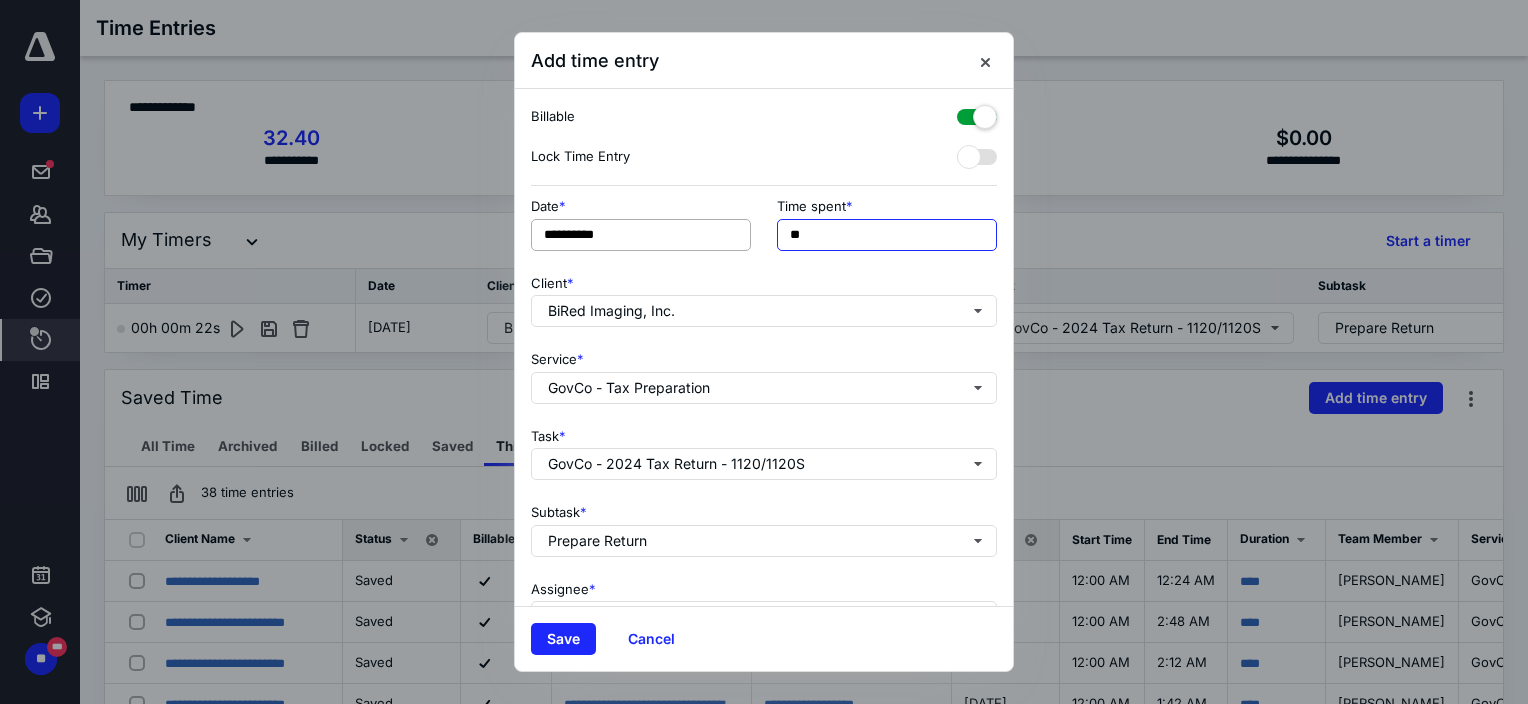 drag, startPoint x: 720, startPoint y: 236, endPoint x: 660, endPoint y: 242, distance: 60.299255 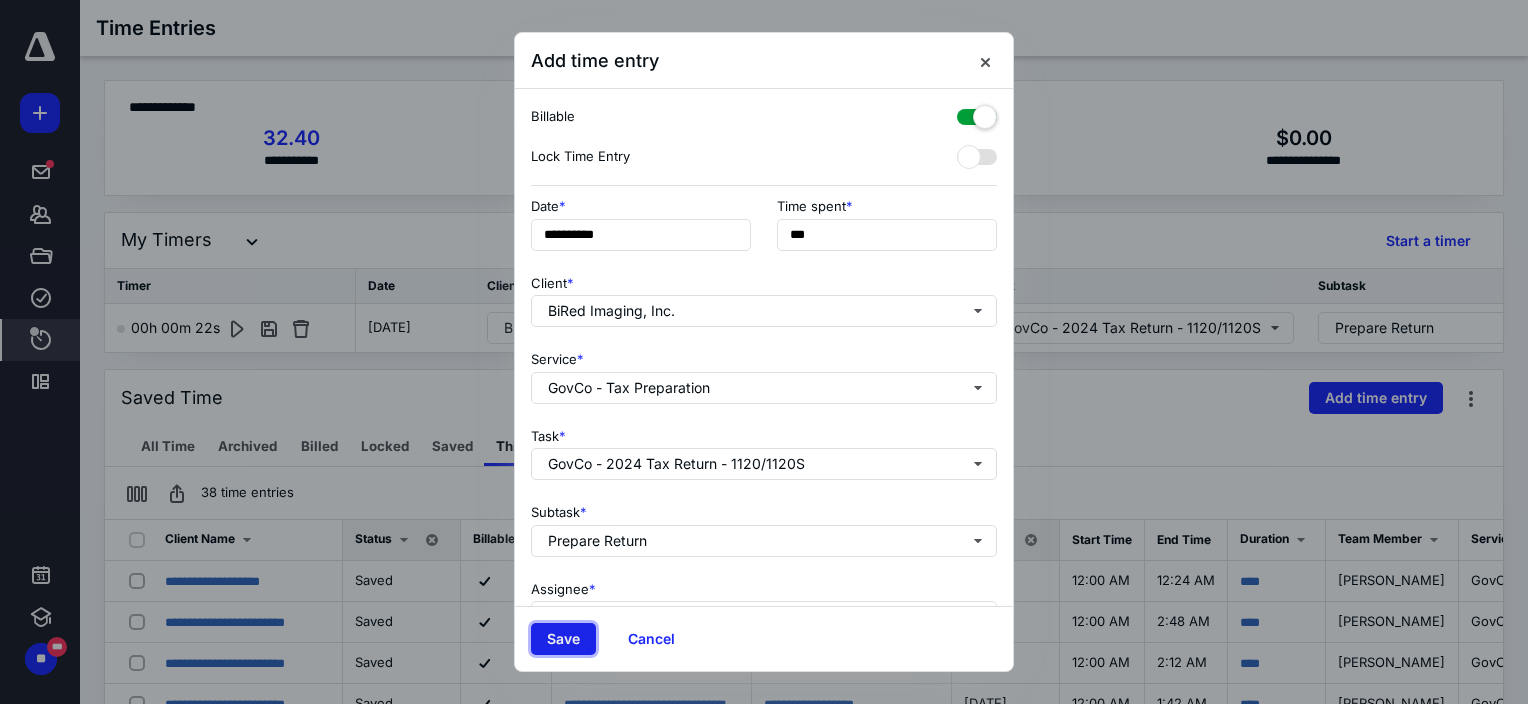 type on "***" 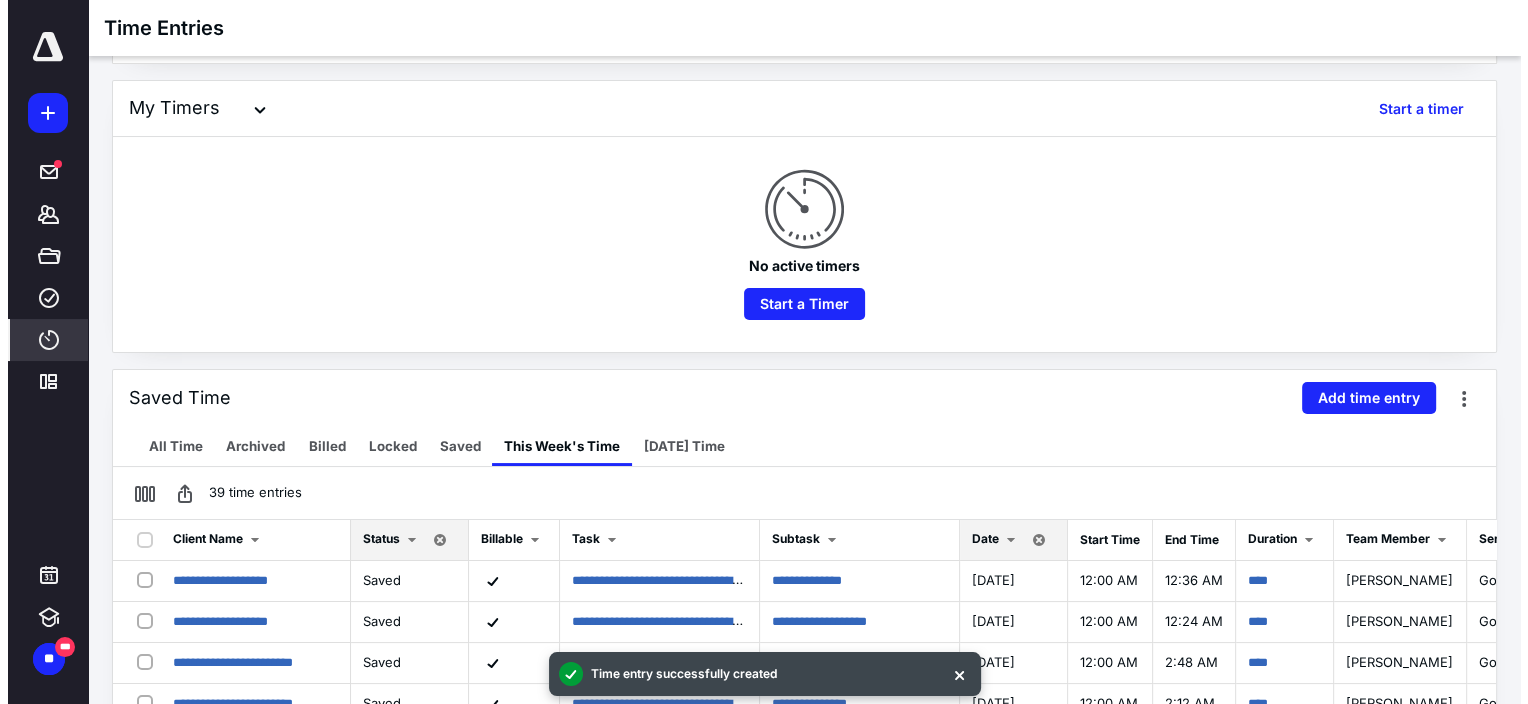 scroll, scrollTop: 100, scrollLeft: 0, axis: vertical 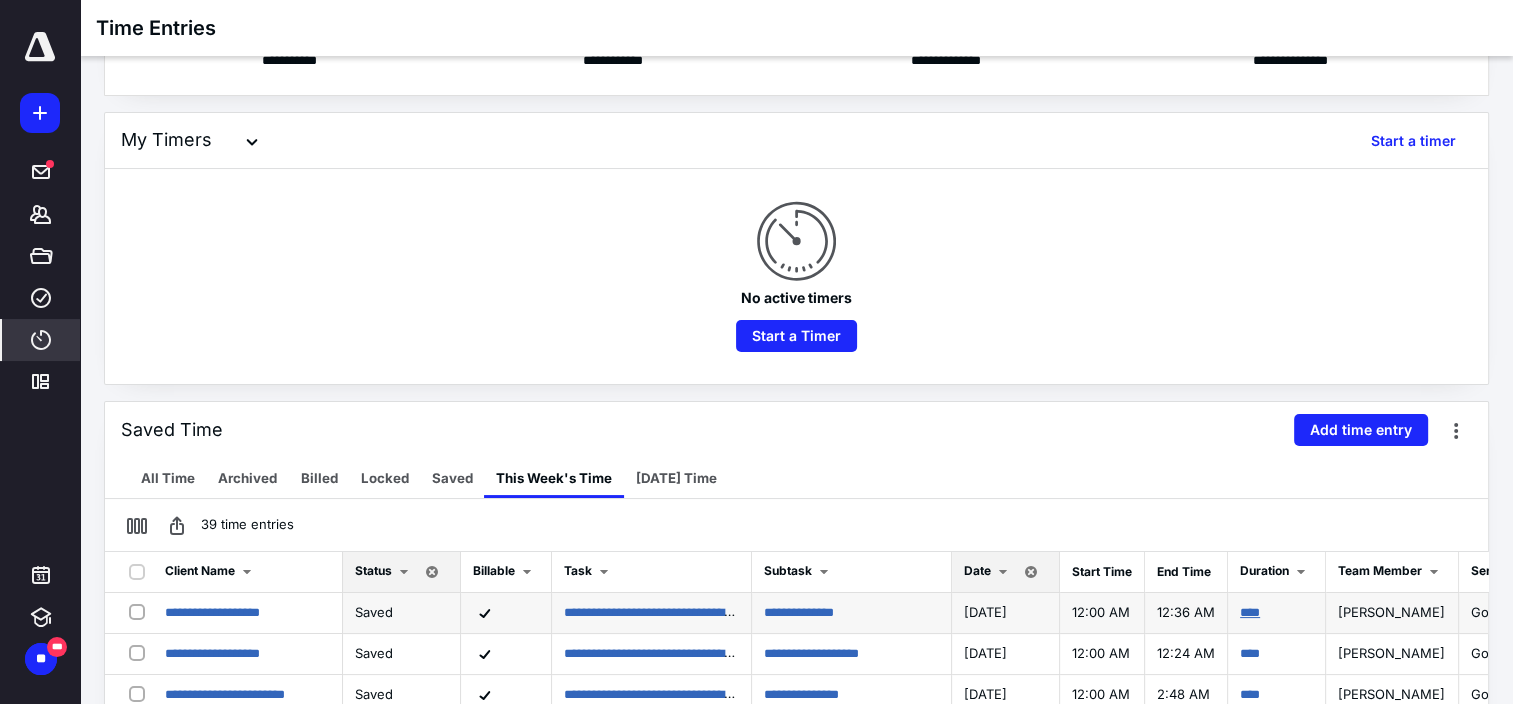 click on "****" at bounding box center (1250, 612) 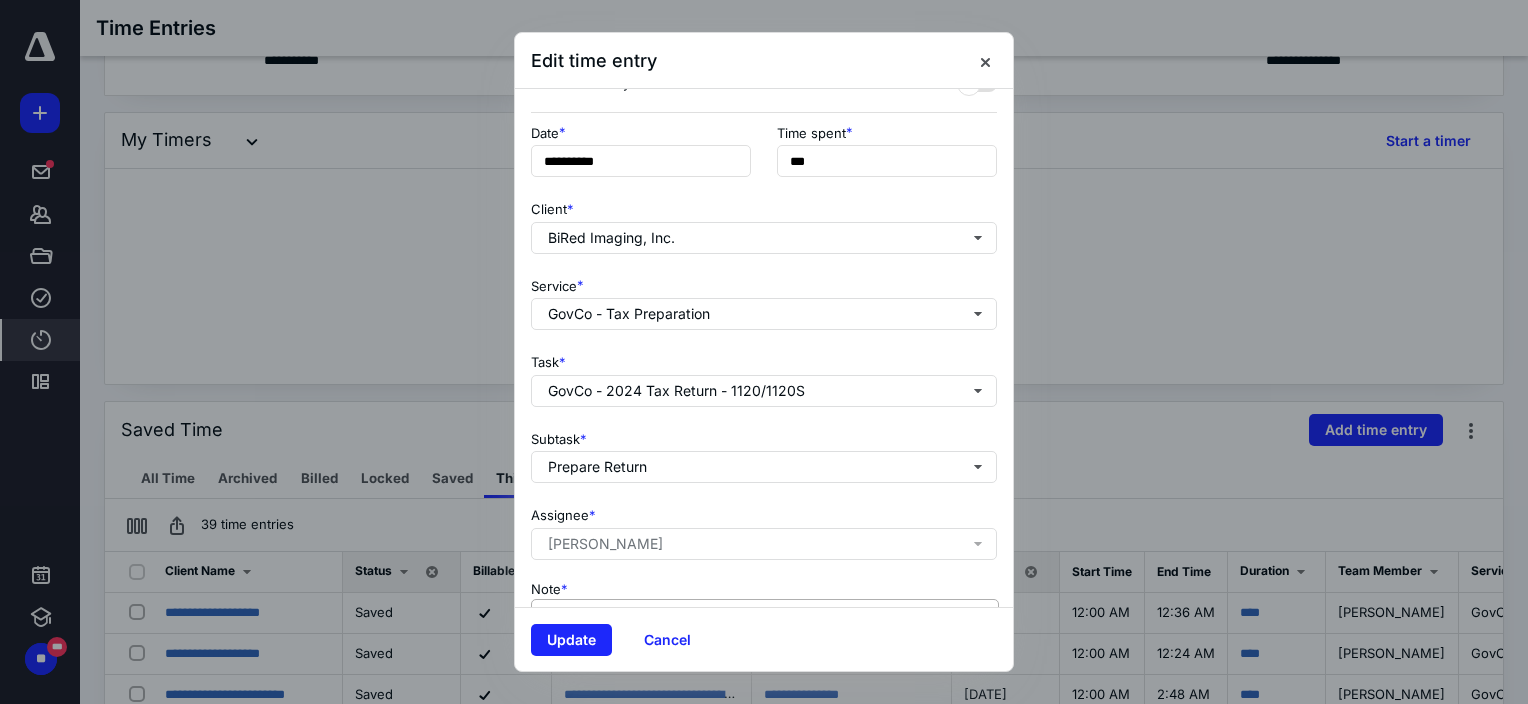 scroll, scrollTop: 228, scrollLeft: 0, axis: vertical 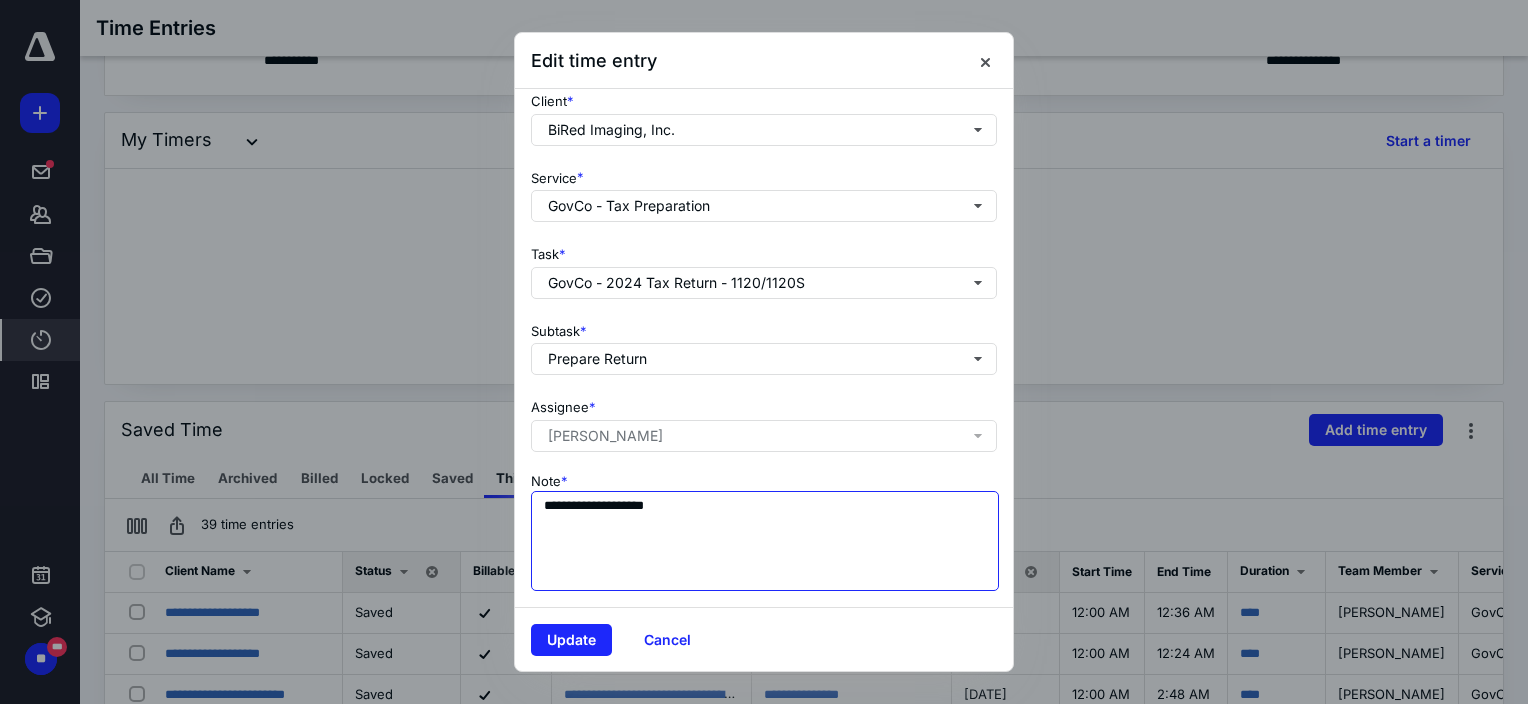 click on "**********" at bounding box center [765, 541] 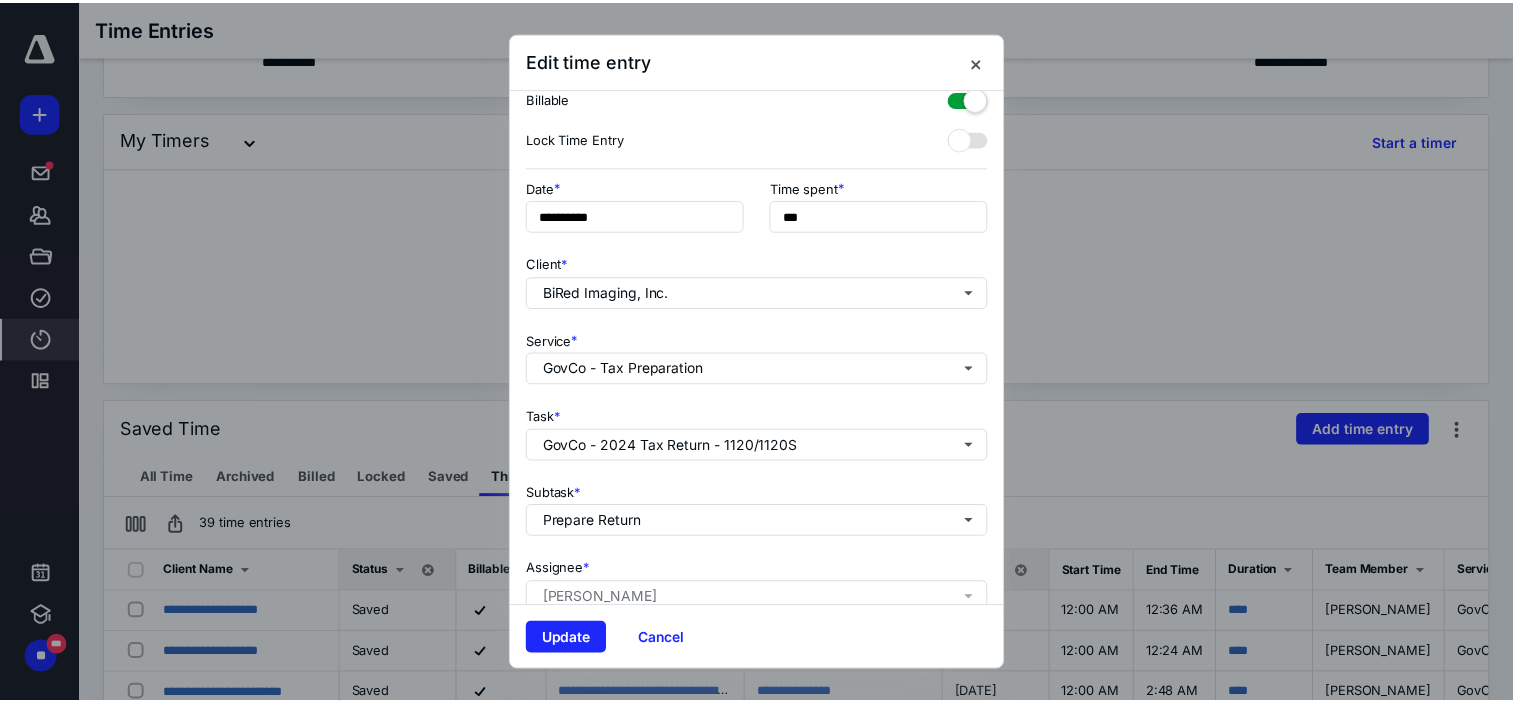 scroll, scrollTop: 0, scrollLeft: 0, axis: both 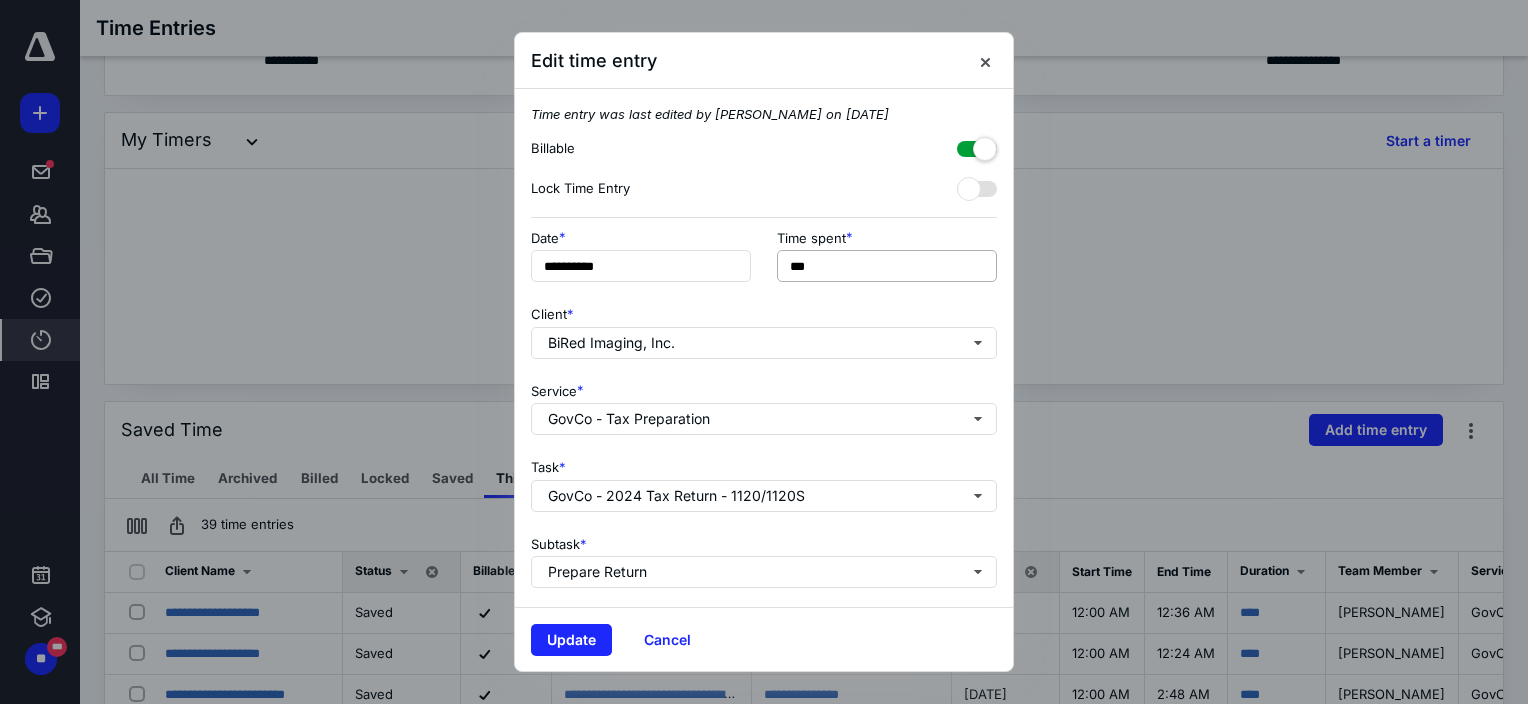 type on "**********" 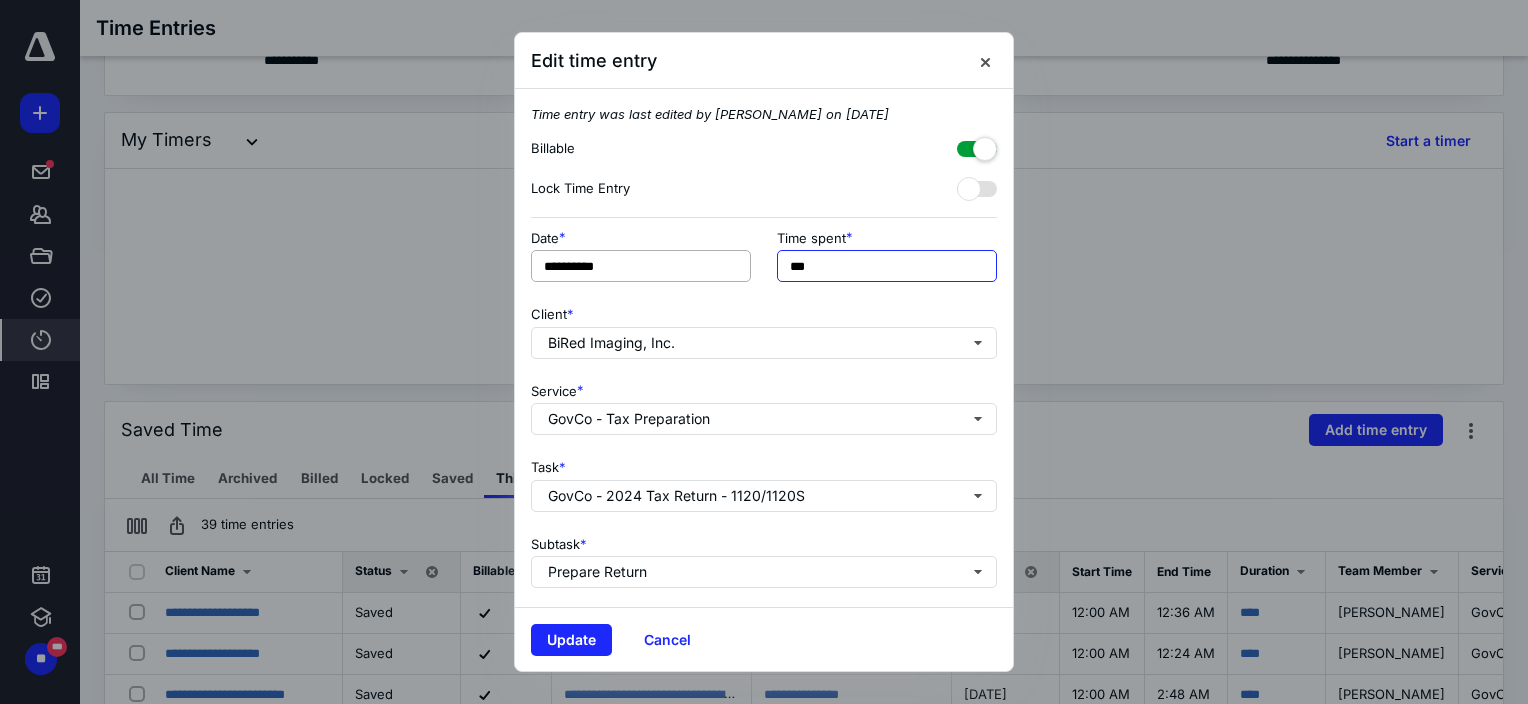 drag, startPoint x: 840, startPoint y: 264, endPoint x: 705, endPoint y: 263, distance: 135.00371 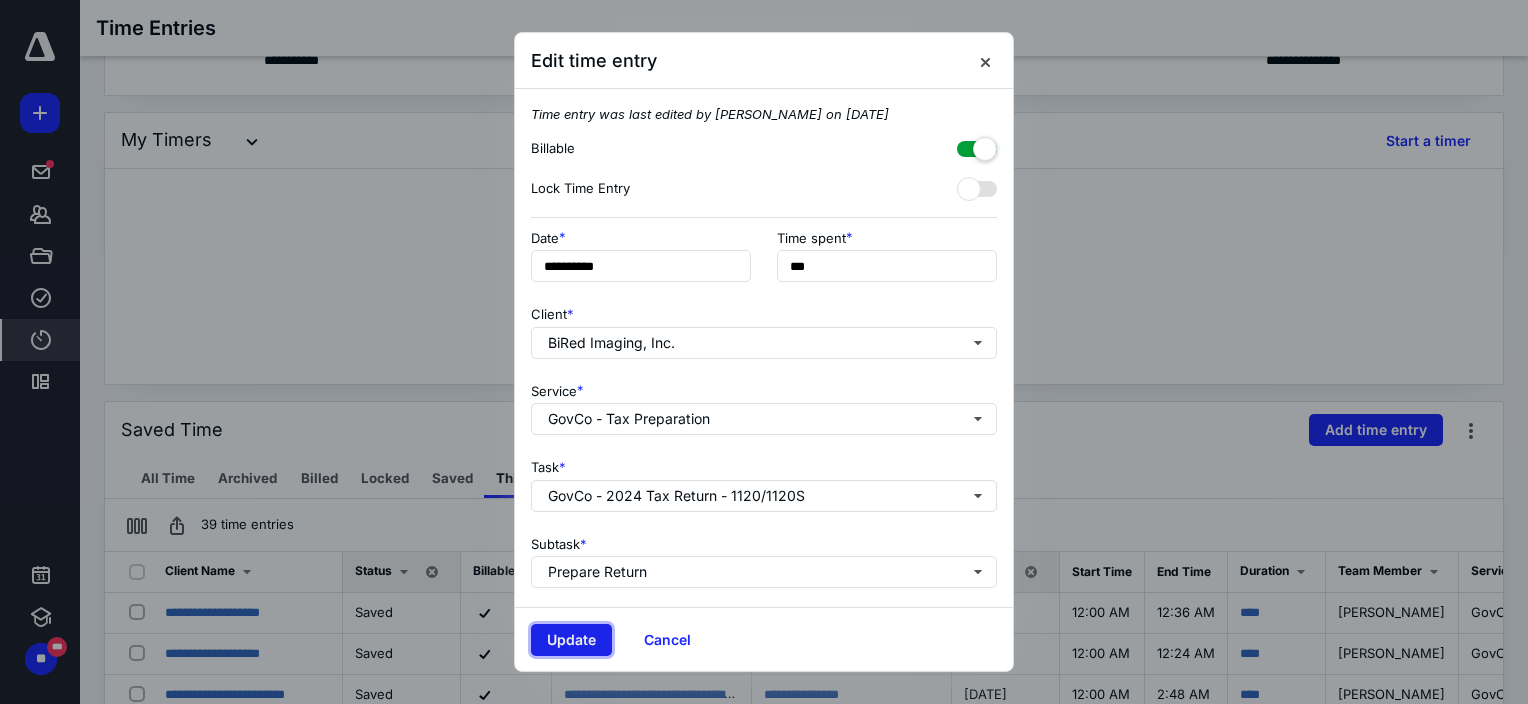 type on "******" 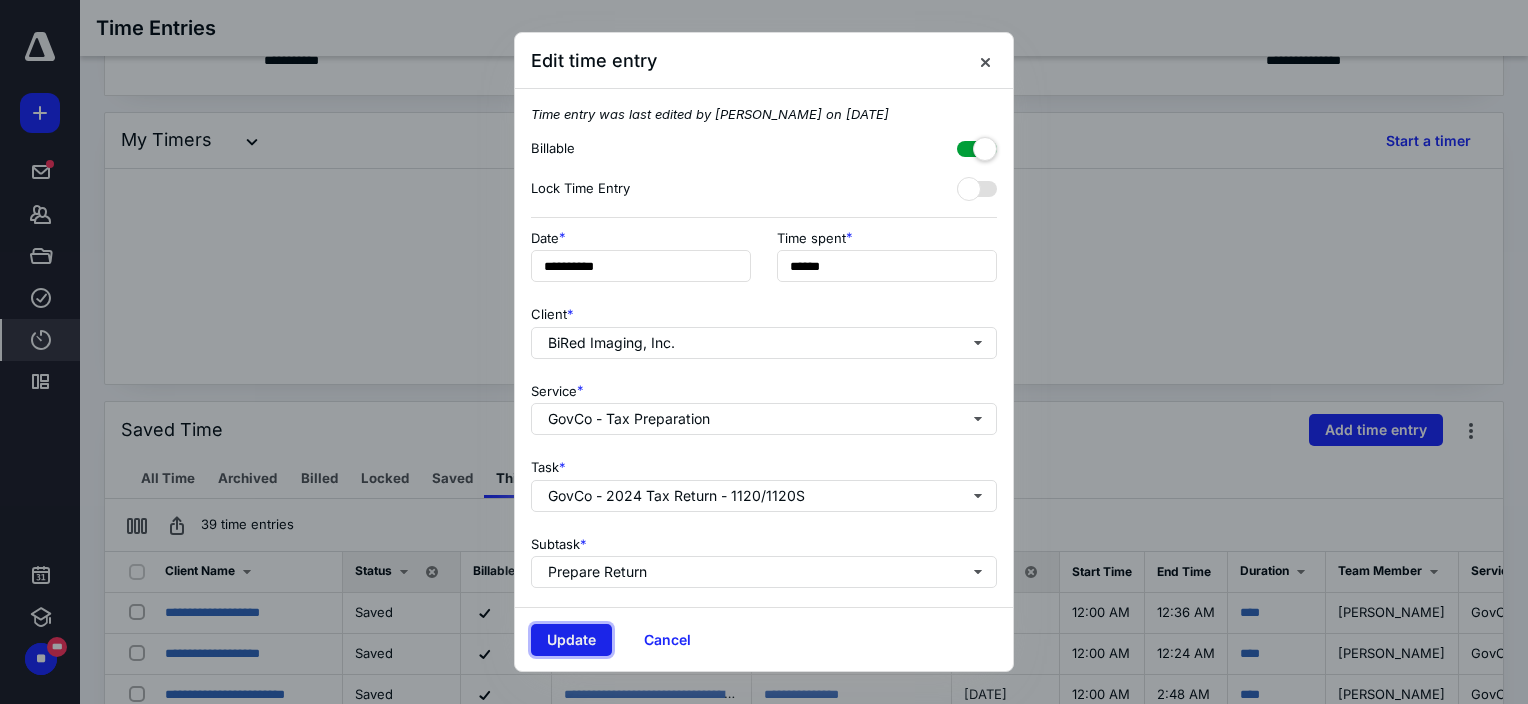 click on "Update" at bounding box center (571, 640) 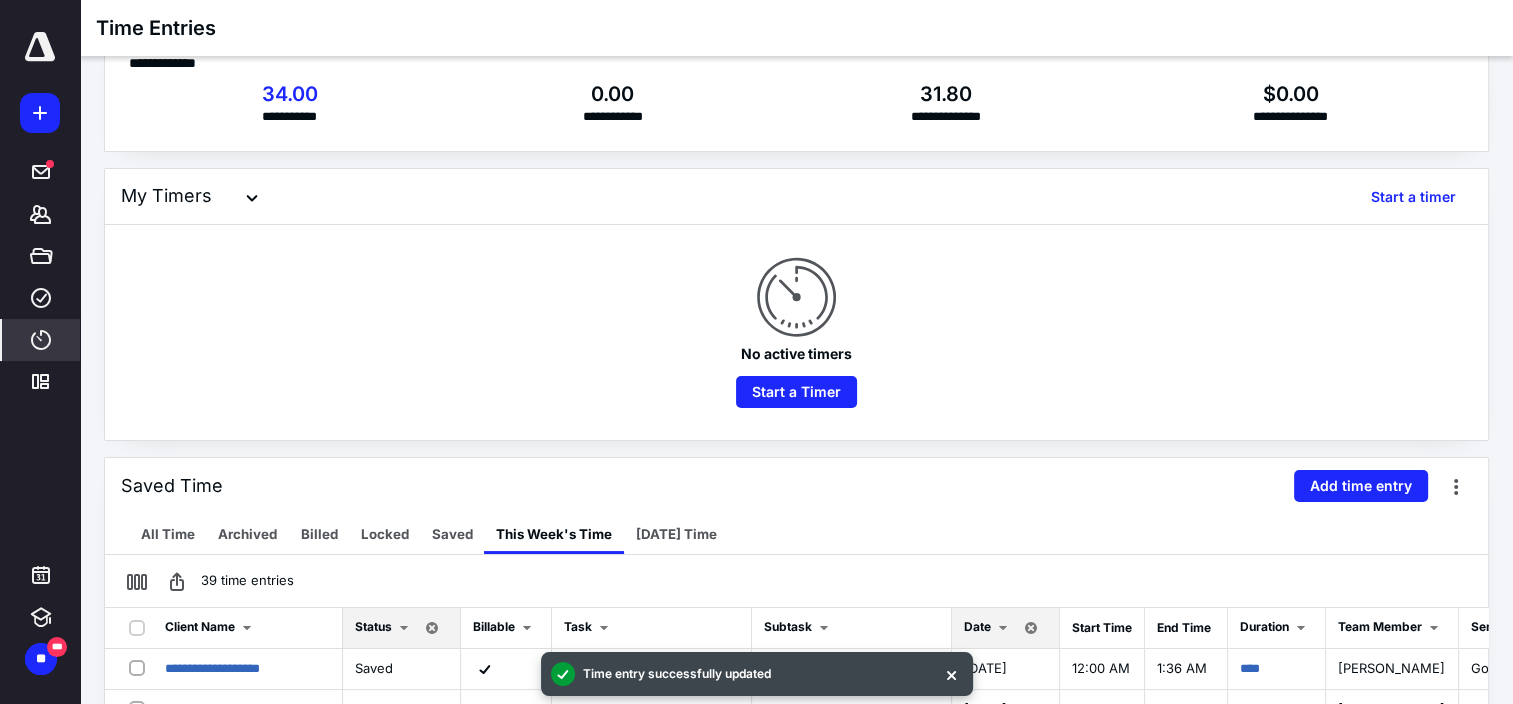 scroll, scrollTop: 0, scrollLeft: 0, axis: both 